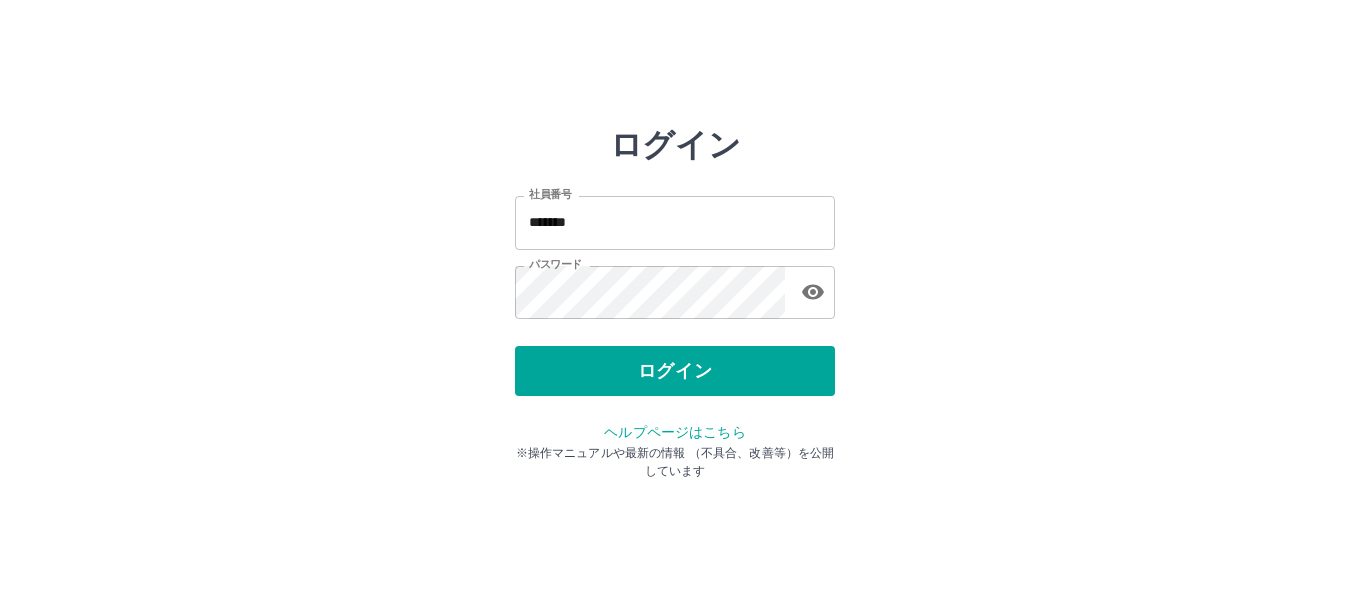 scroll, scrollTop: 0, scrollLeft: 0, axis: both 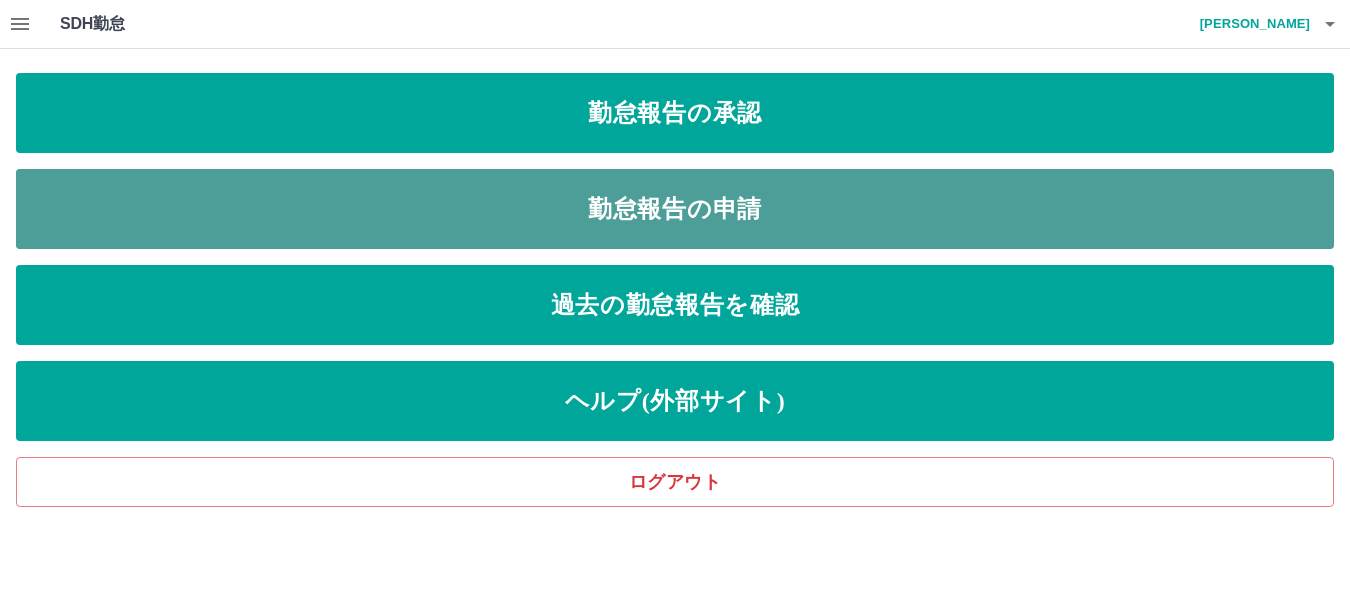 click on "勤怠報告の申請" at bounding box center (675, 209) 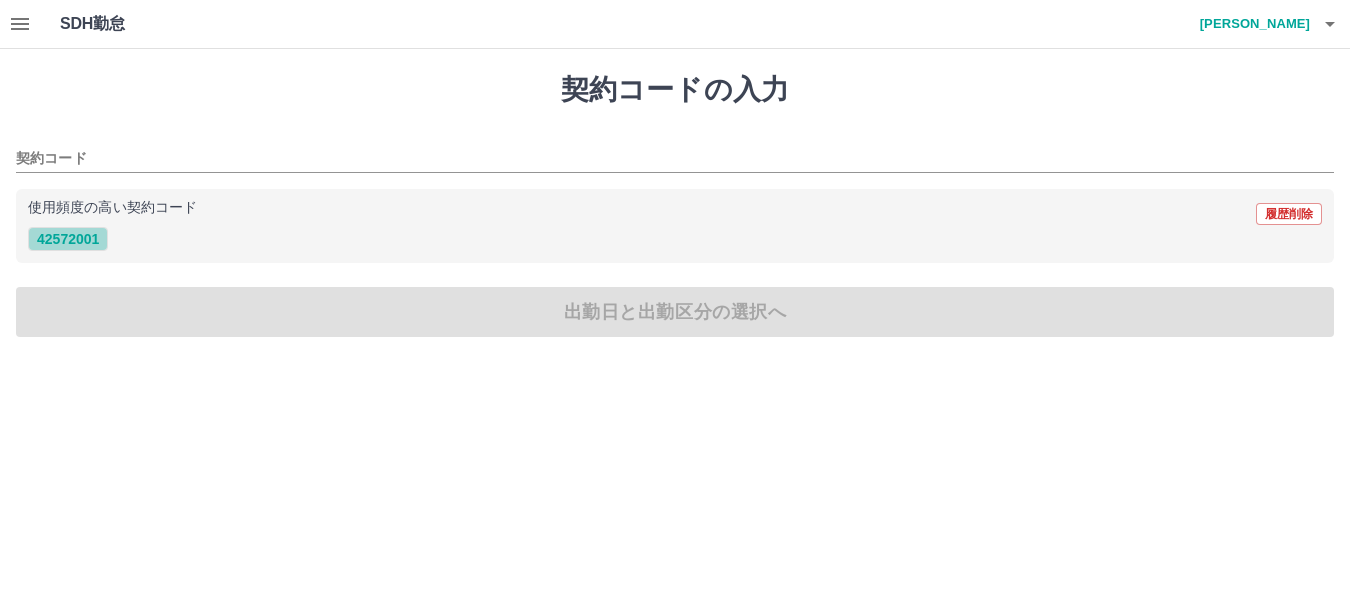 click on "42572001" at bounding box center (68, 239) 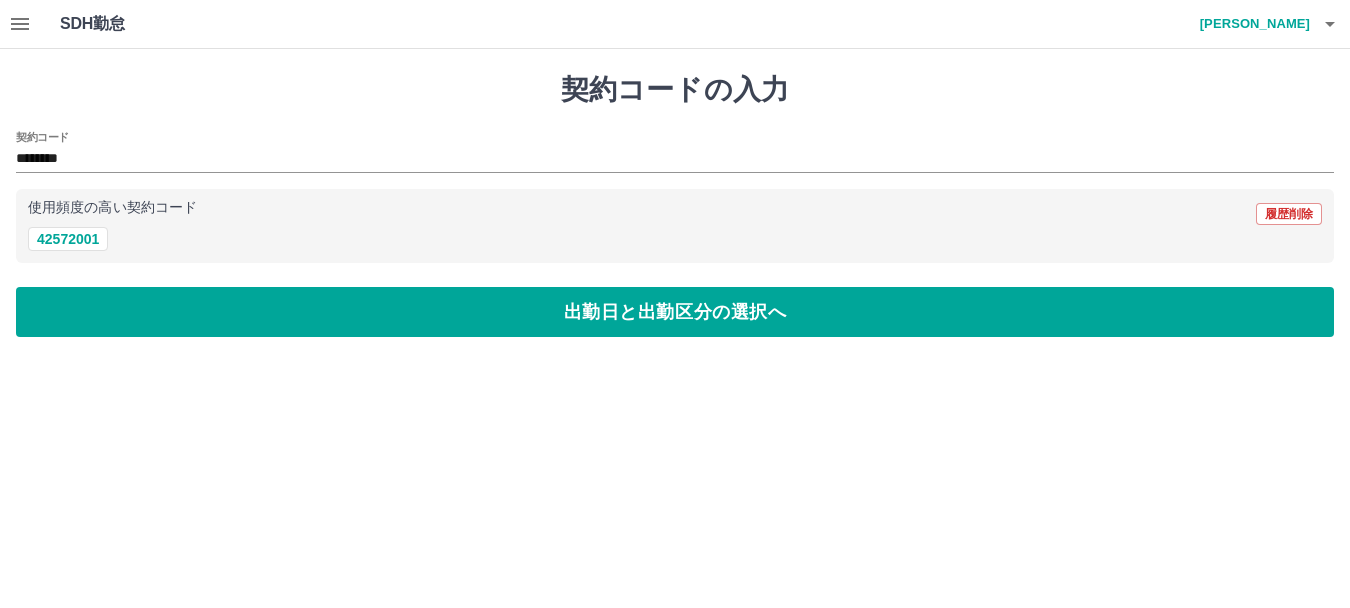 click 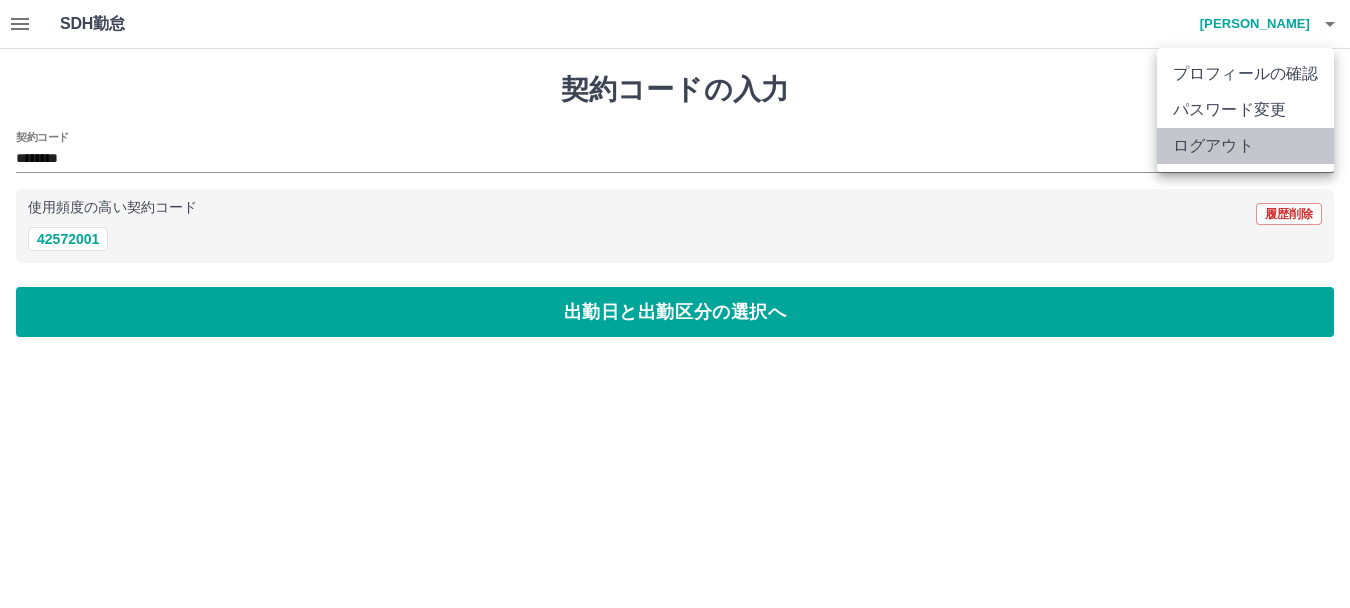 click on "ログアウト" at bounding box center (1245, 146) 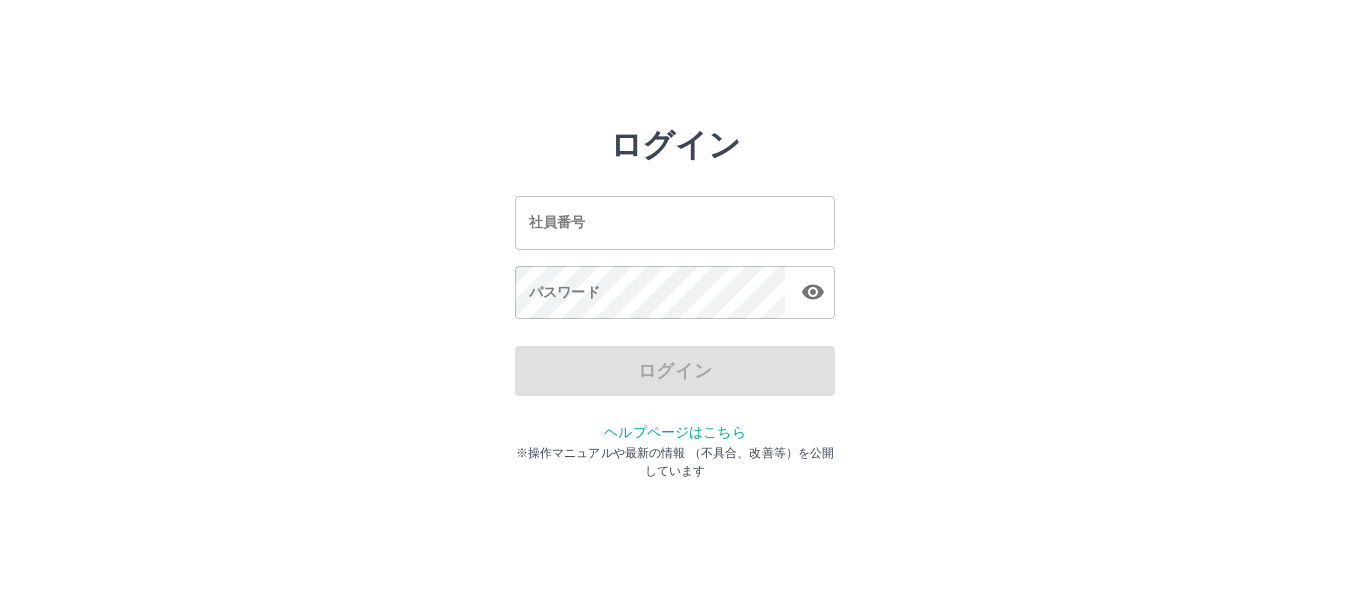 scroll, scrollTop: 0, scrollLeft: 0, axis: both 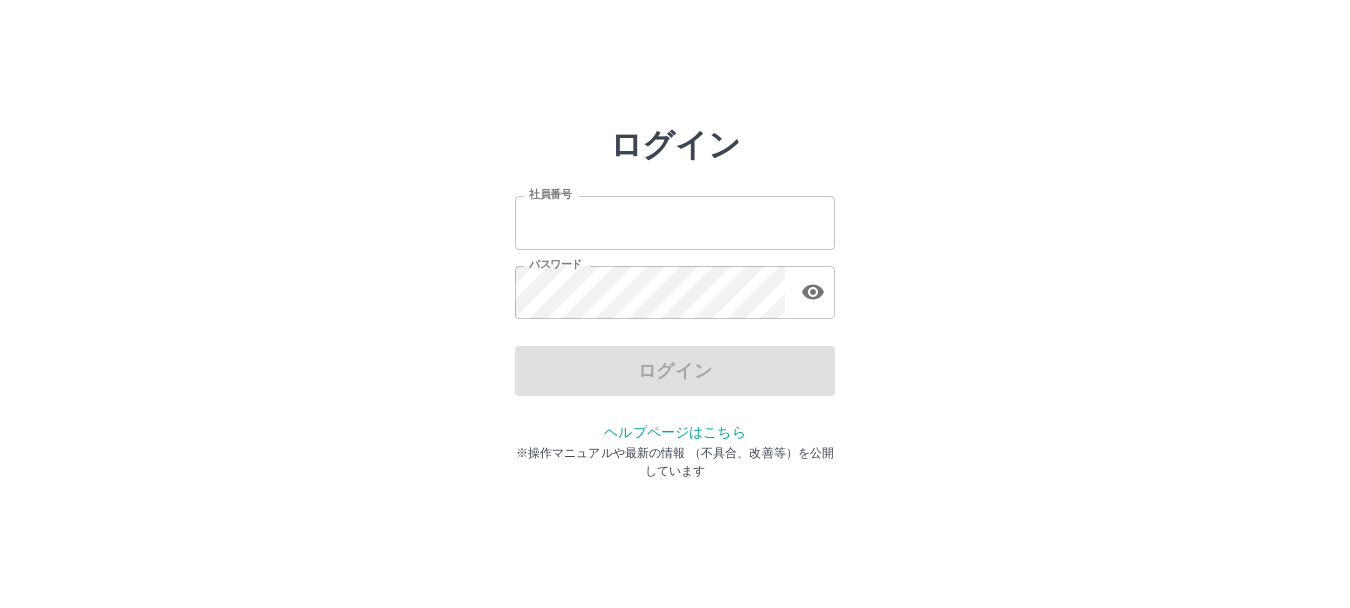 type on "*******" 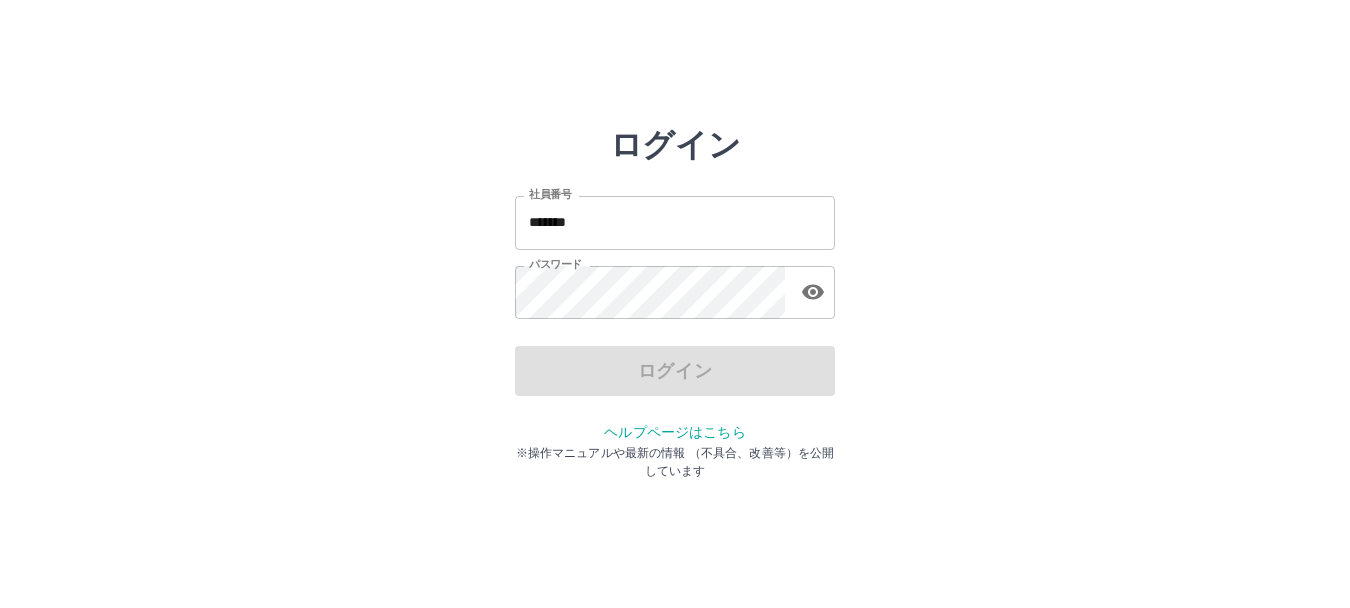 click on "ログイン" at bounding box center [675, 371] 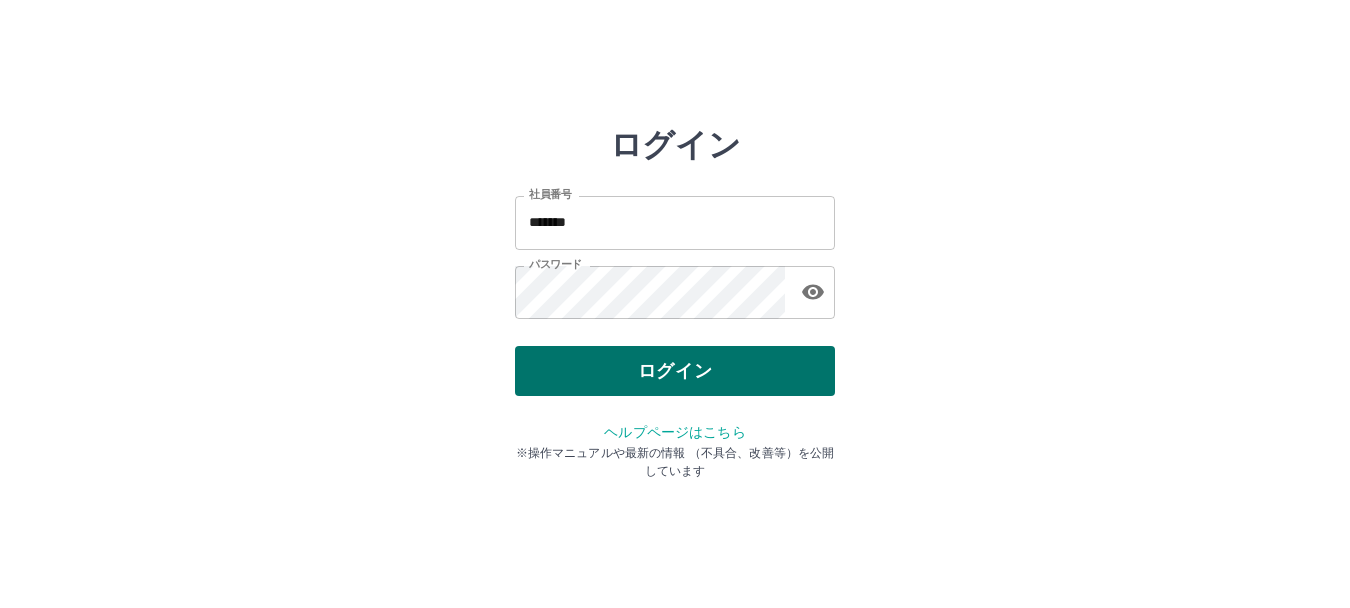 click on "ログイン" at bounding box center (675, 371) 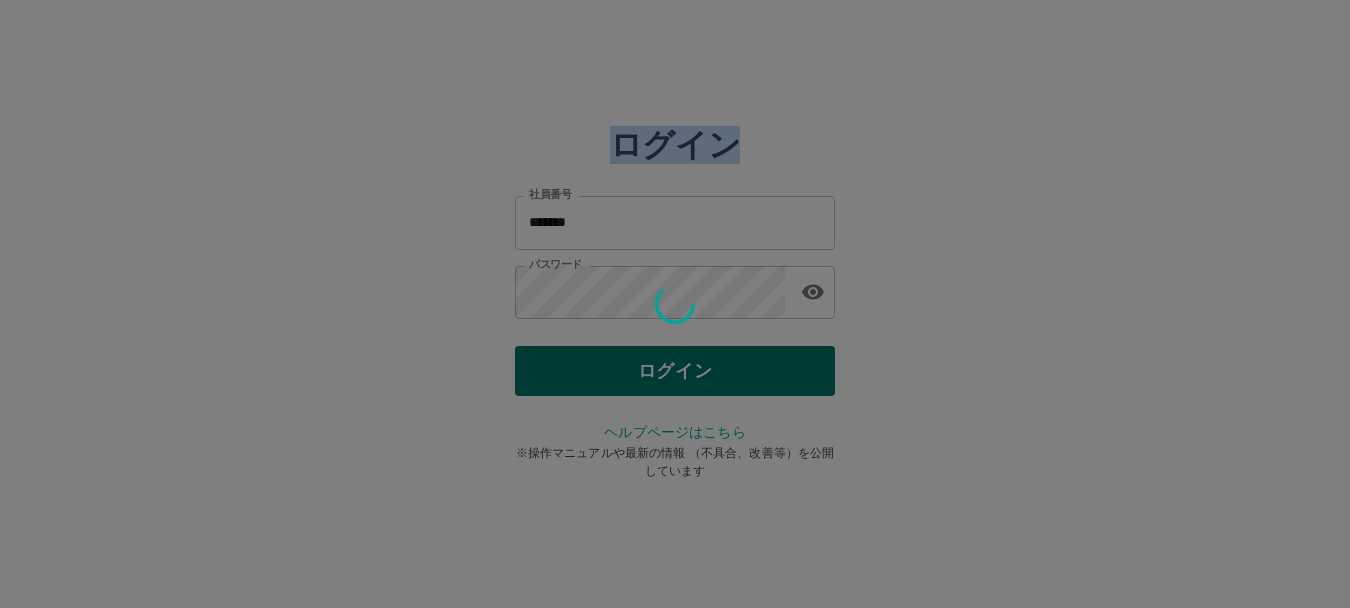 click at bounding box center (675, 304) 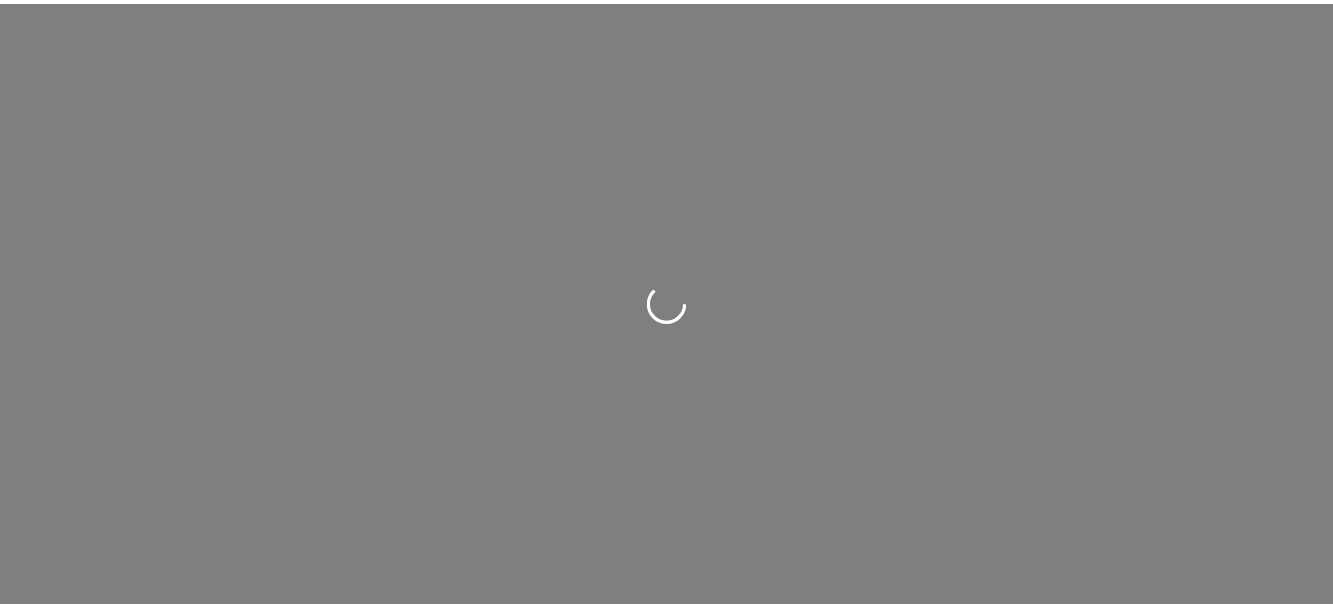 scroll, scrollTop: 0, scrollLeft: 0, axis: both 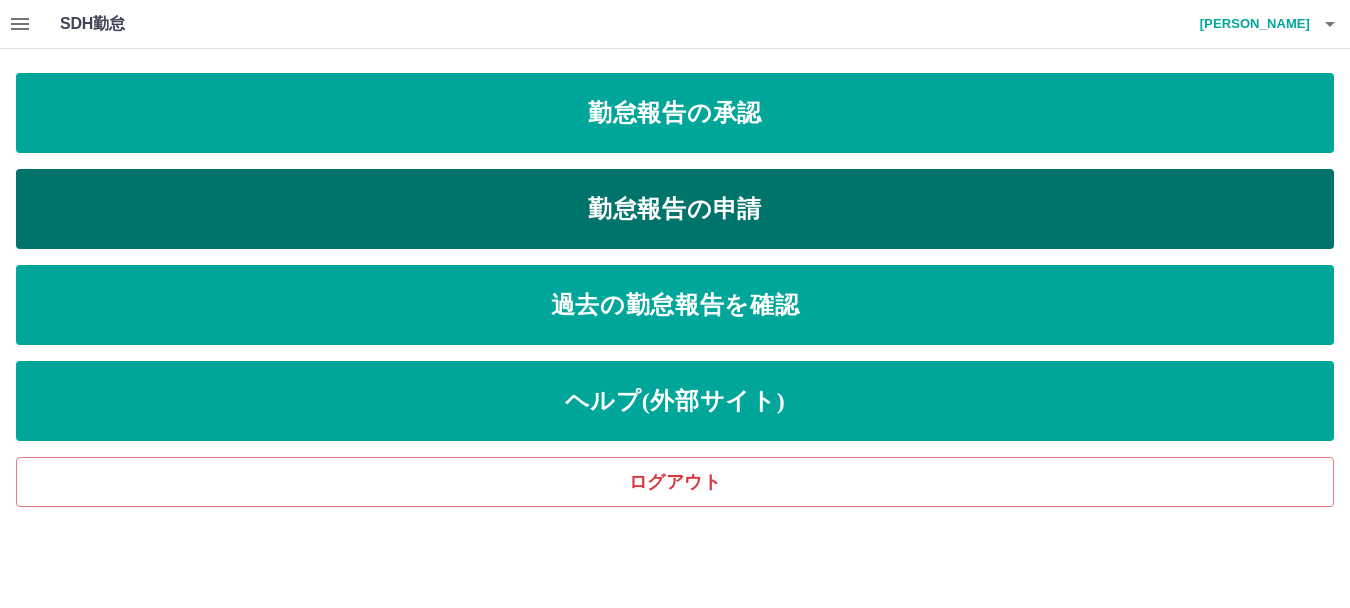 click on "勤怠報告の申請" at bounding box center [675, 209] 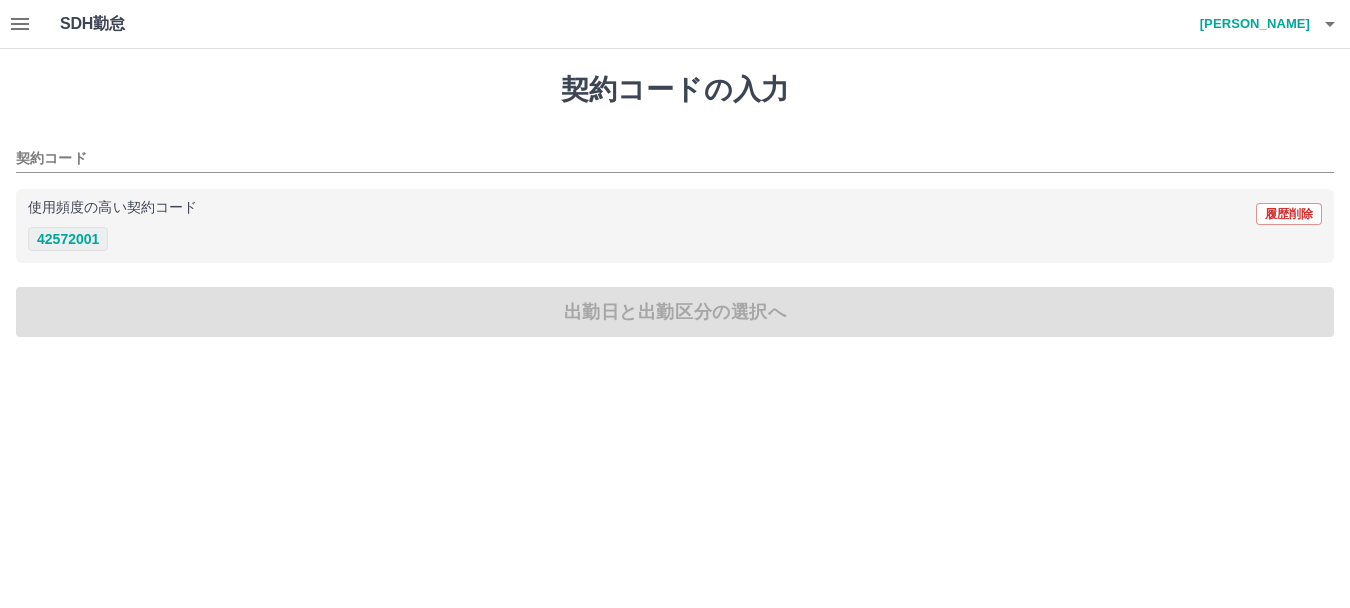 click on "42572001" at bounding box center (68, 239) 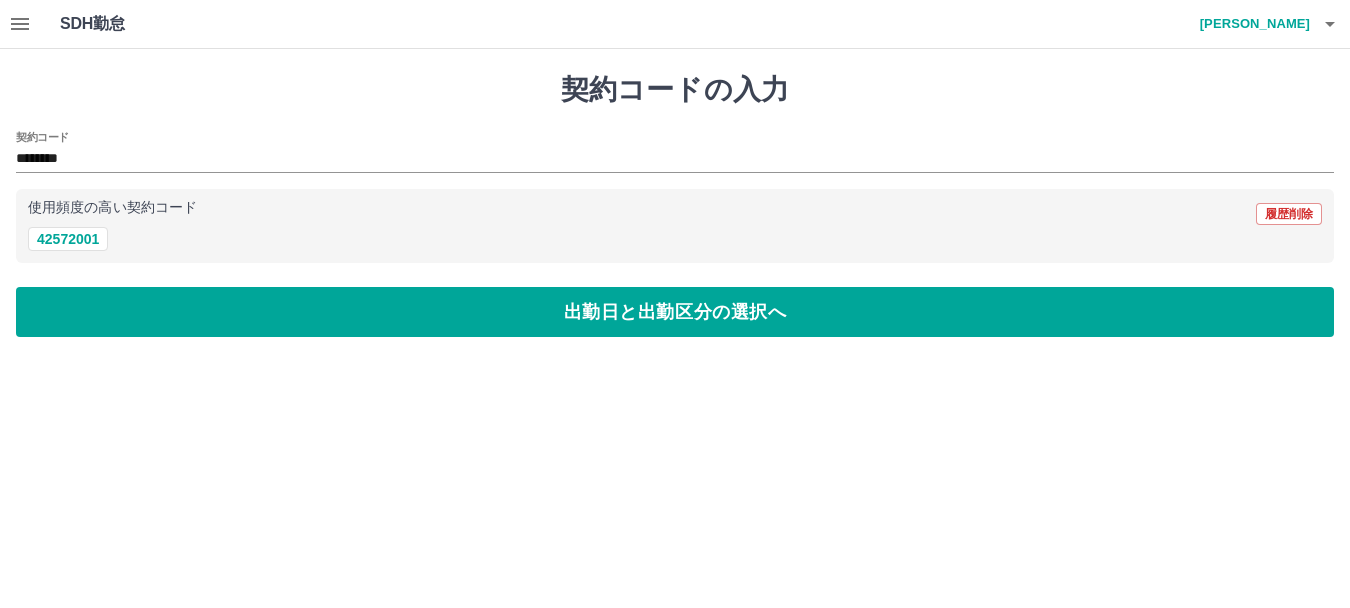 drag, startPoint x: 92, startPoint y: 294, endPoint x: 113, endPoint y: 280, distance: 25.23886 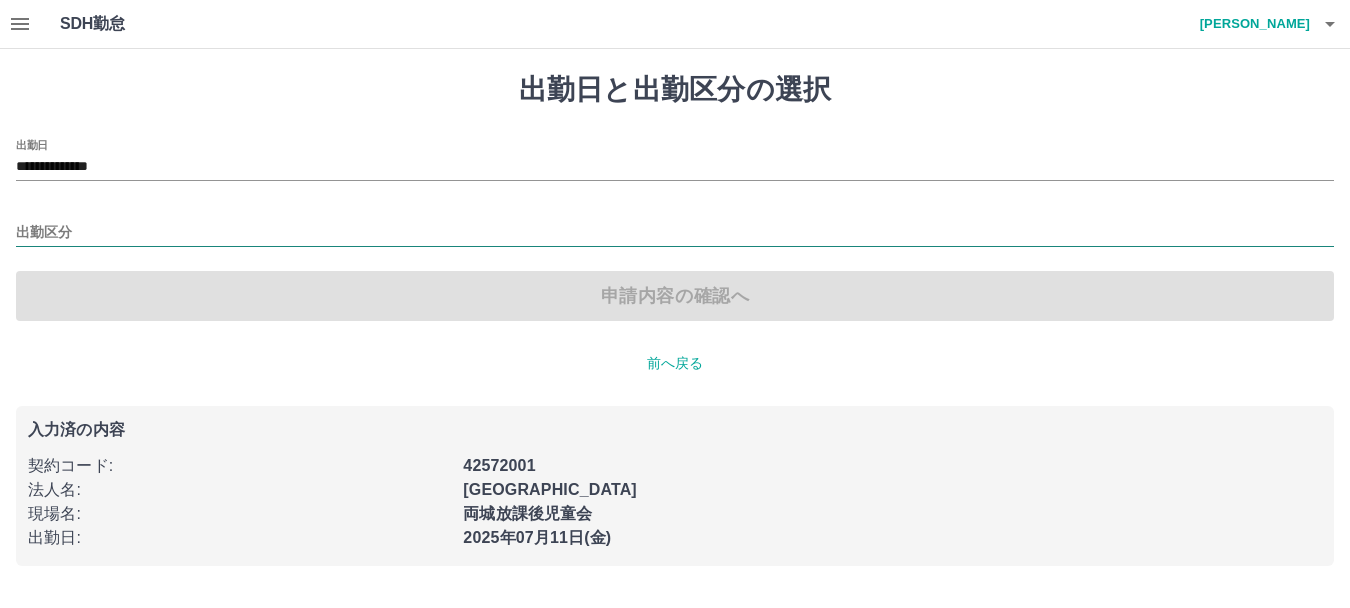 click on "出勤区分" at bounding box center (675, 233) 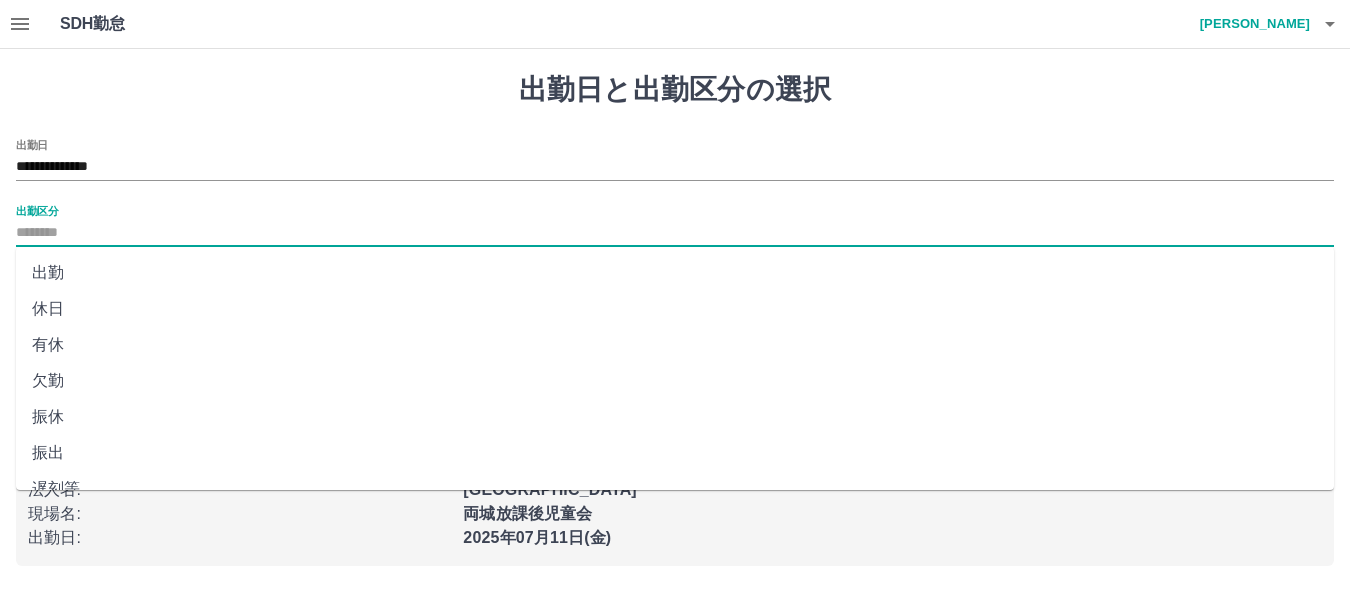 click on "出勤" at bounding box center (675, 273) 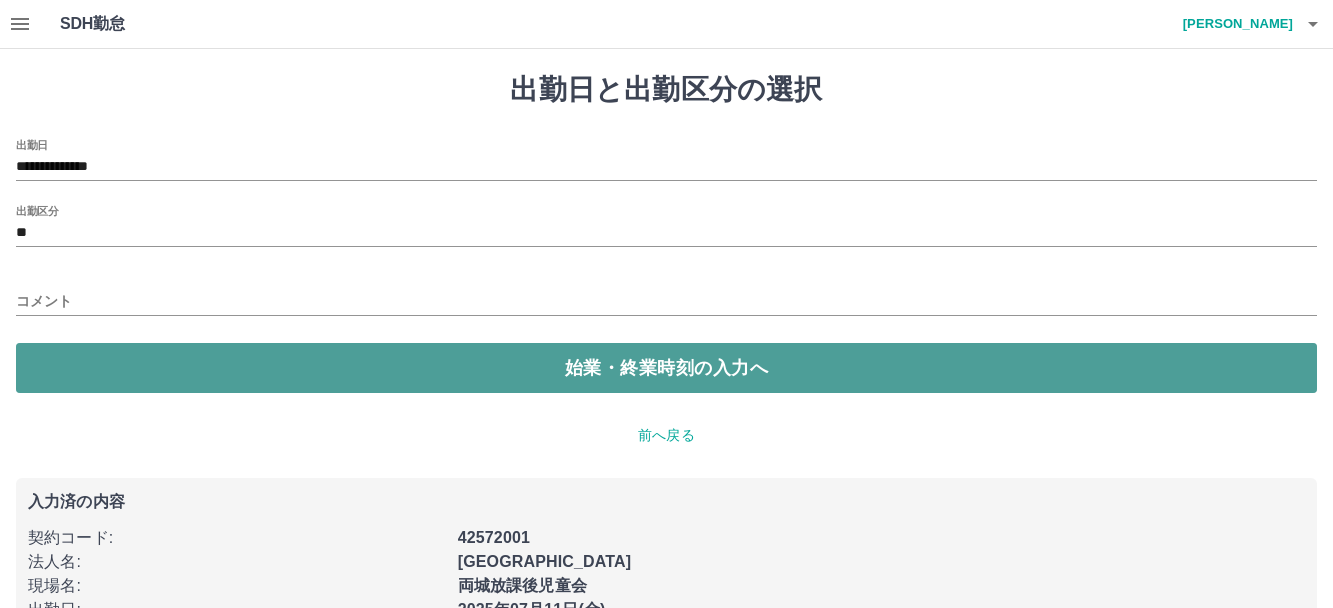 click on "始業・終業時刻の入力へ" at bounding box center [666, 368] 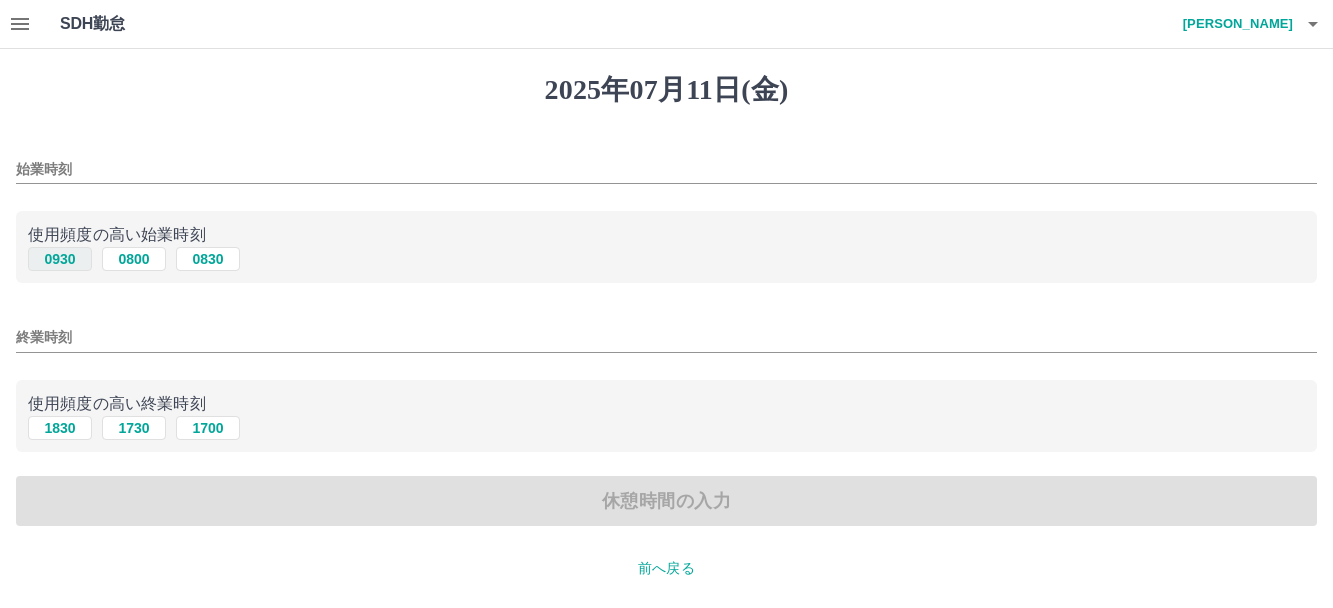 click on "0930" at bounding box center [60, 259] 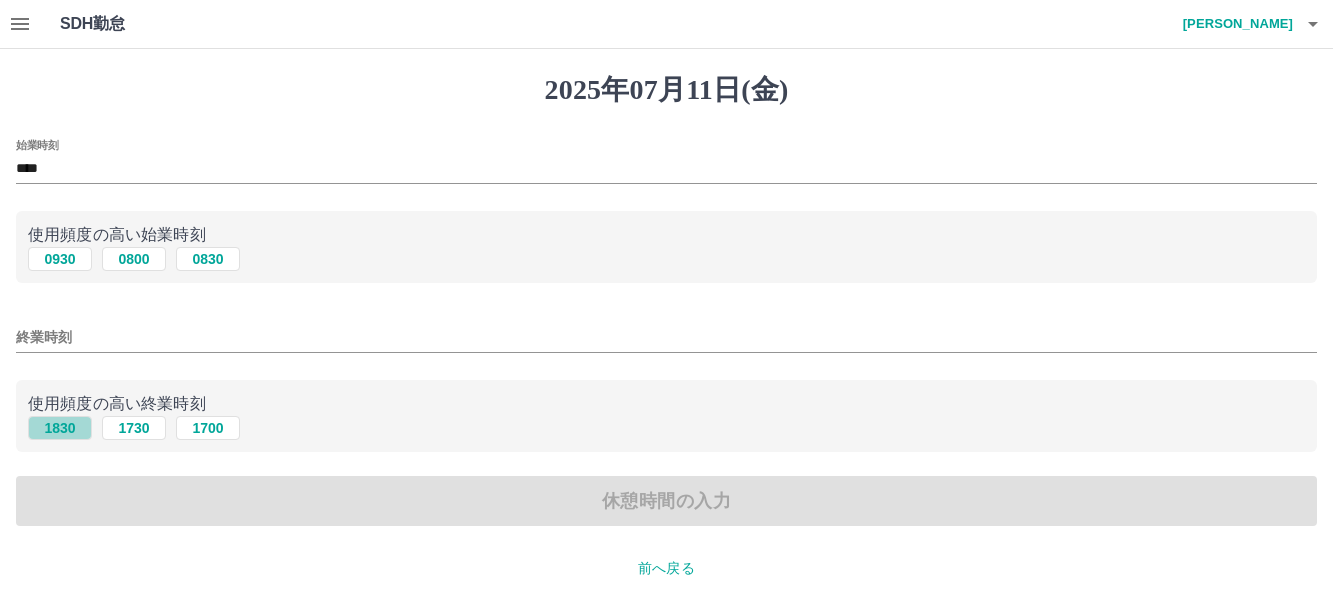 click on "1830" at bounding box center [60, 428] 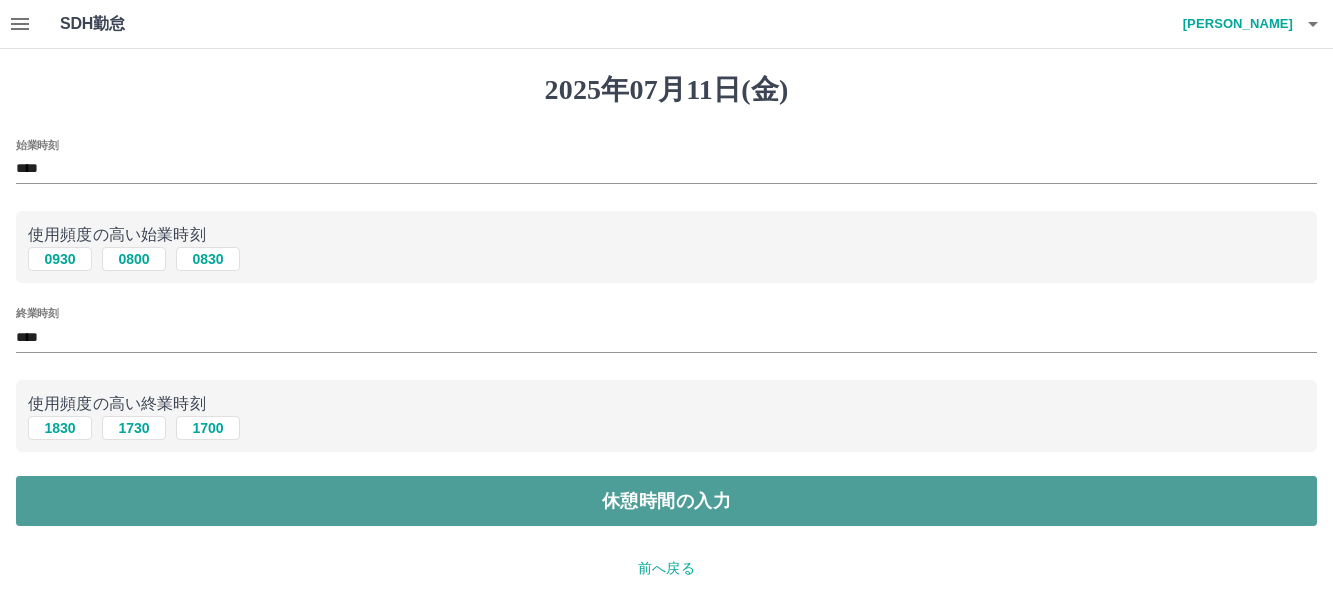 click on "休憩時間の入力" at bounding box center (666, 501) 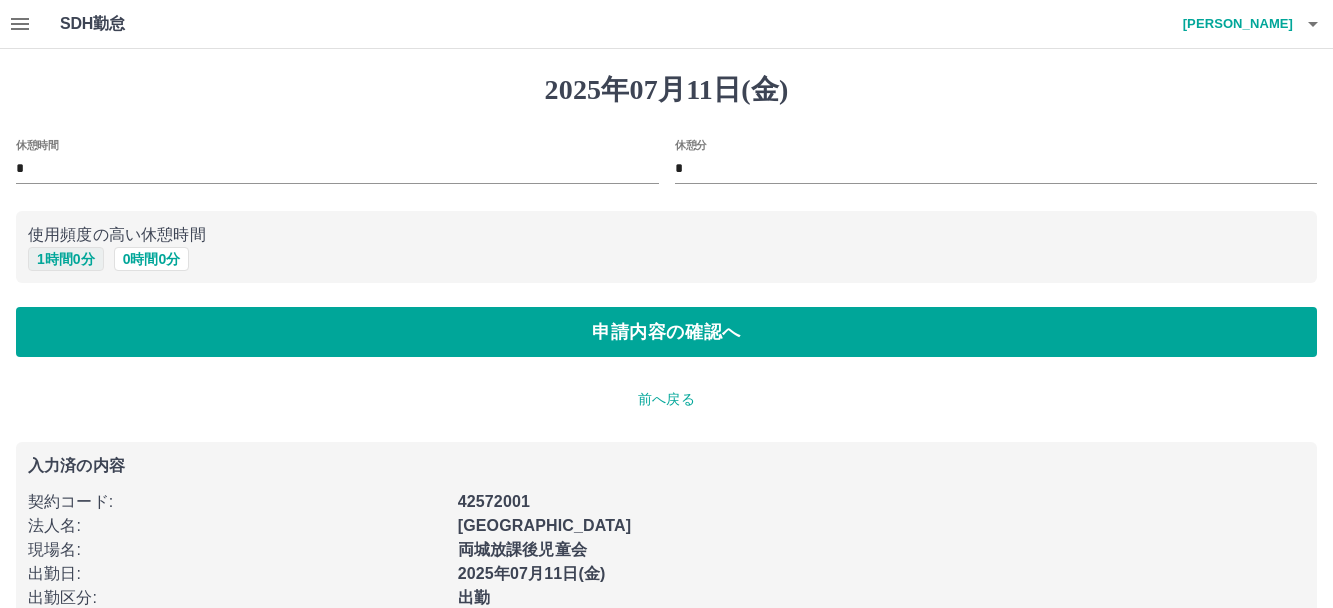 click on "1 時間 0 分" at bounding box center (66, 259) 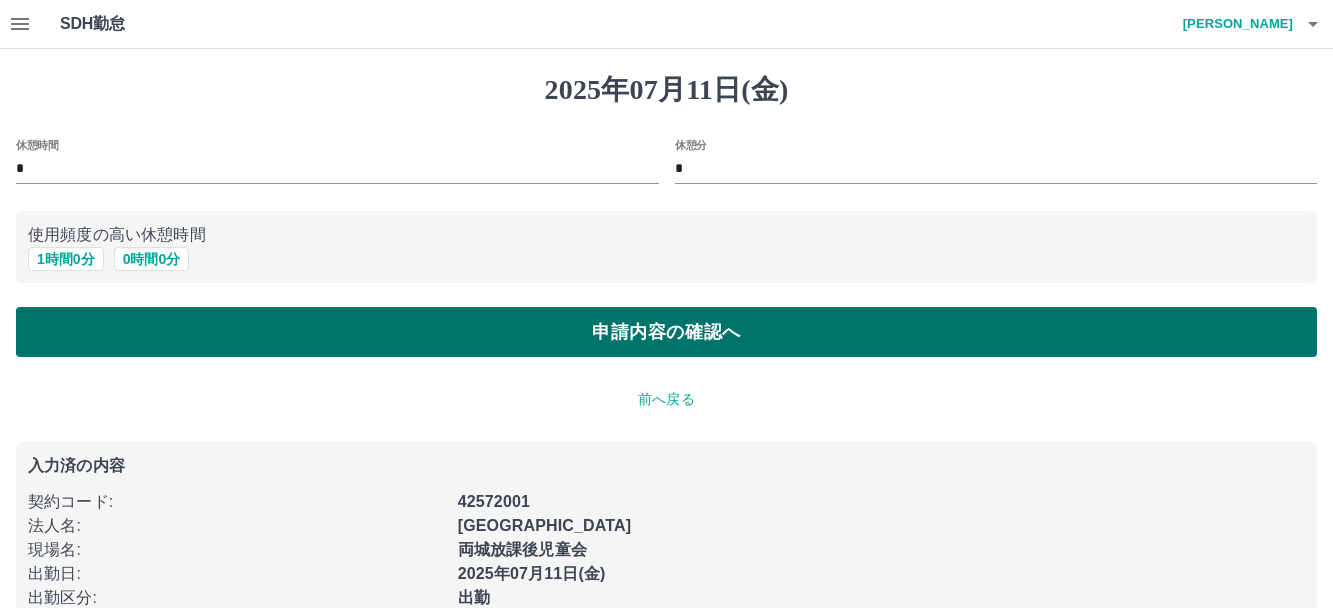 click on "申請内容の確認へ" at bounding box center [666, 332] 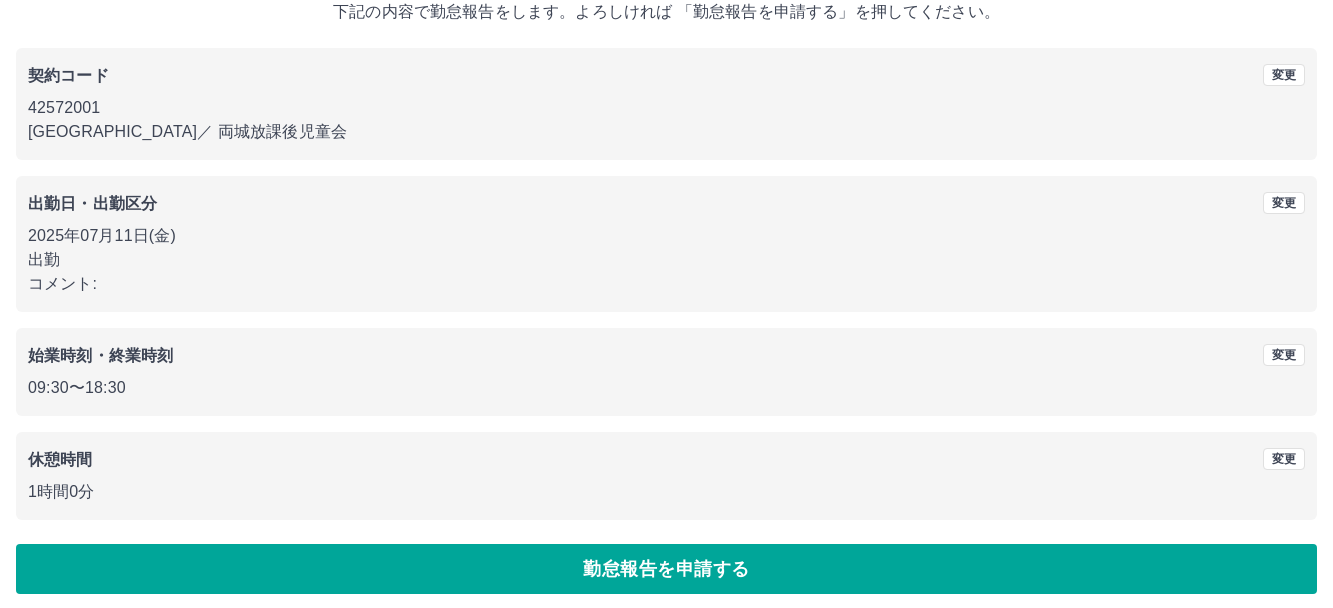 scroll, scrollTop: 141, scrollLeft: 0, axis: vertical 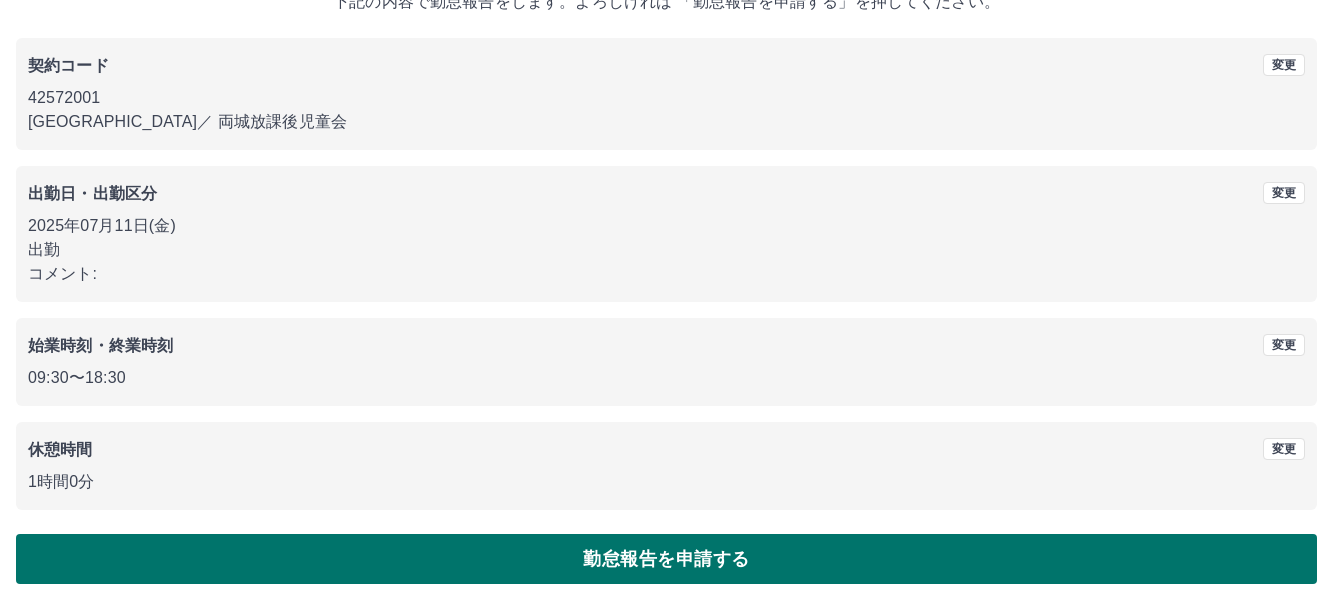 click on "勤怠報告を申請する" at bounding box center [666, 559] 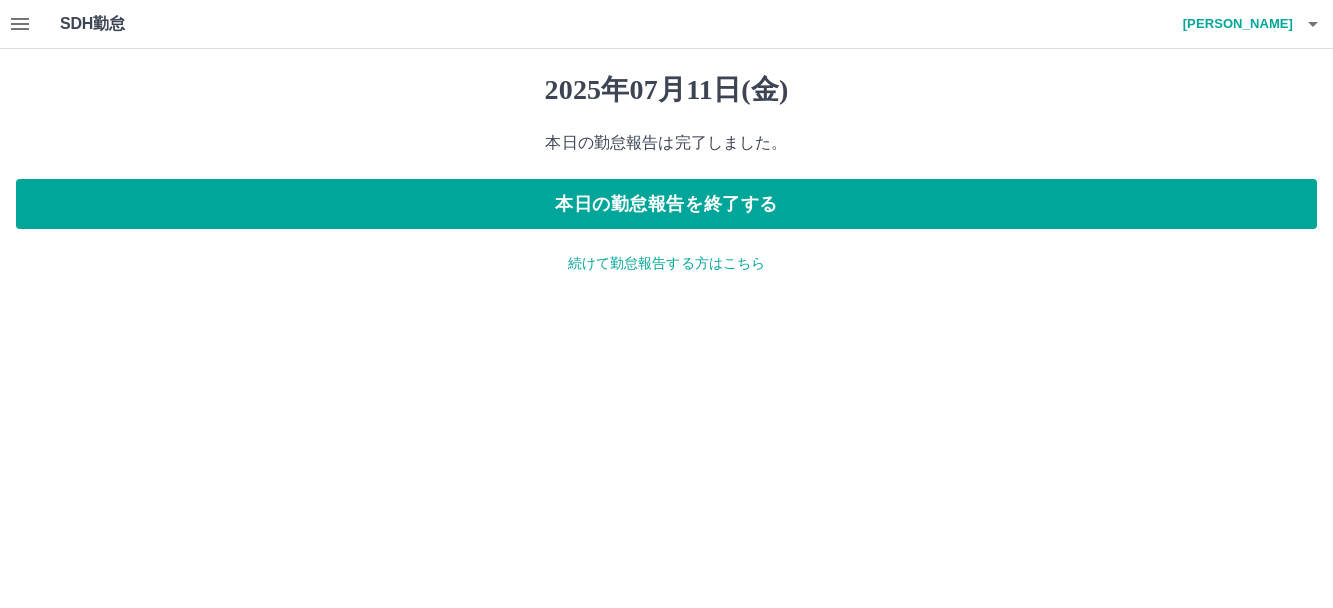 scroll, scrollTop: 0, scrollLeft: 0, axis: both 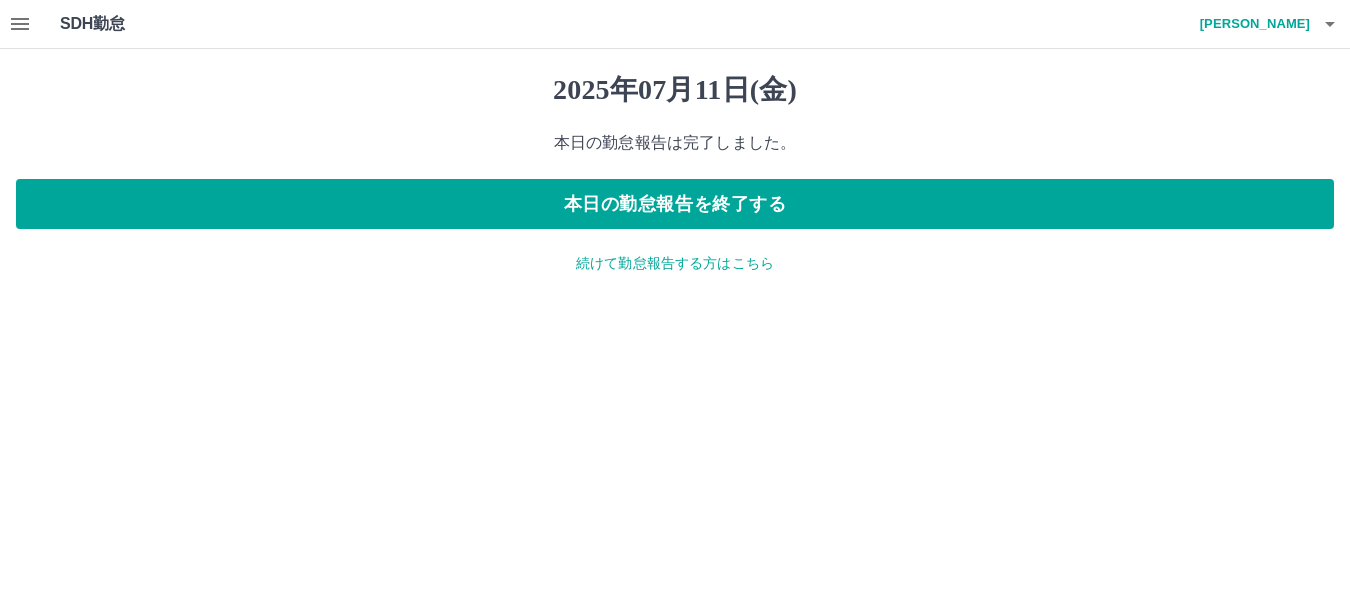 click 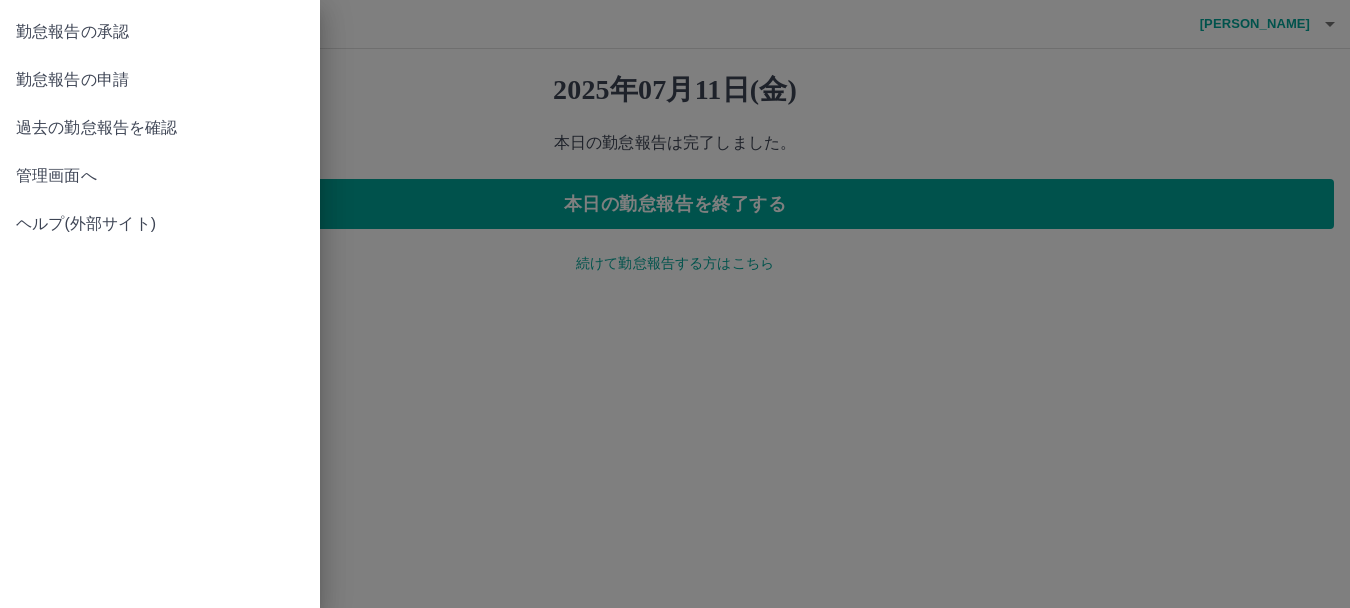 click on "勤怠報告の承認" at bounding box center (160, 32) 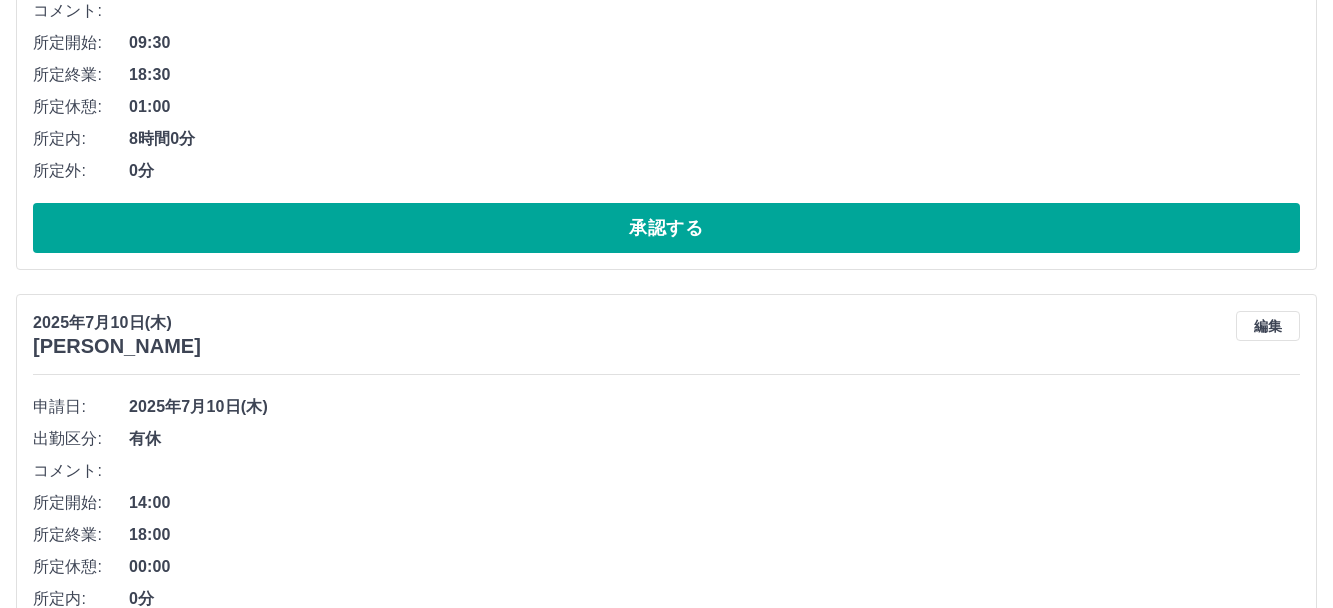 scroll, scrollTop: 500, scrollLeft: 0, axis: vertical 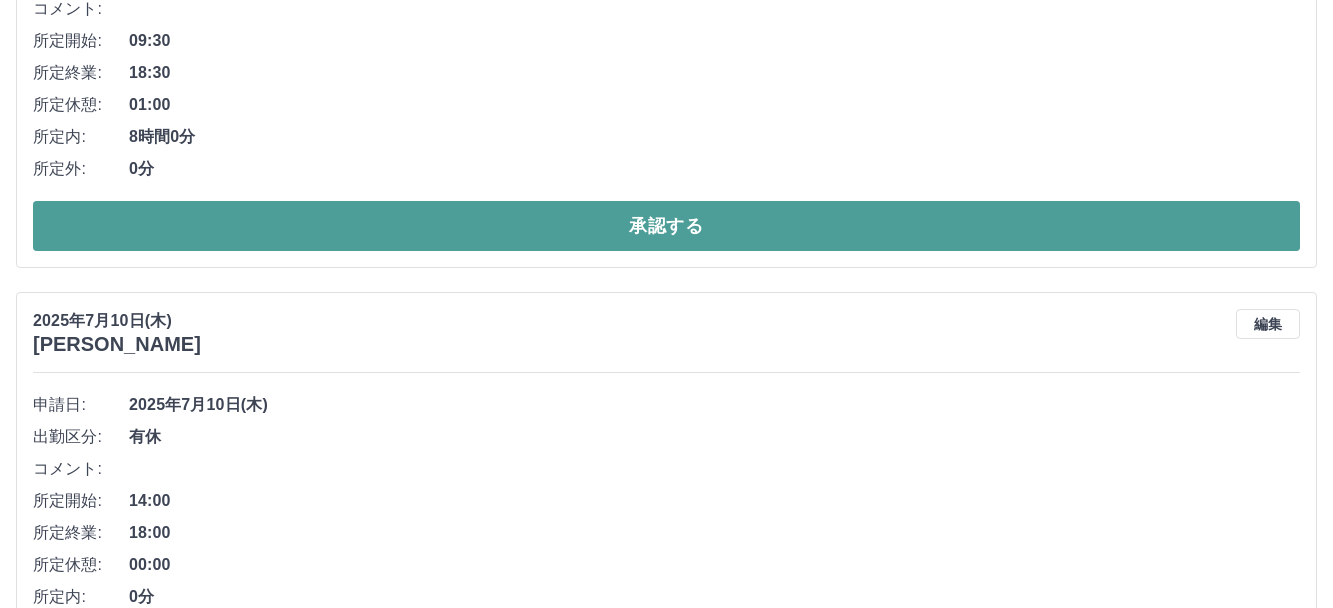 click on "承認する" at bounding box center [666, 226] 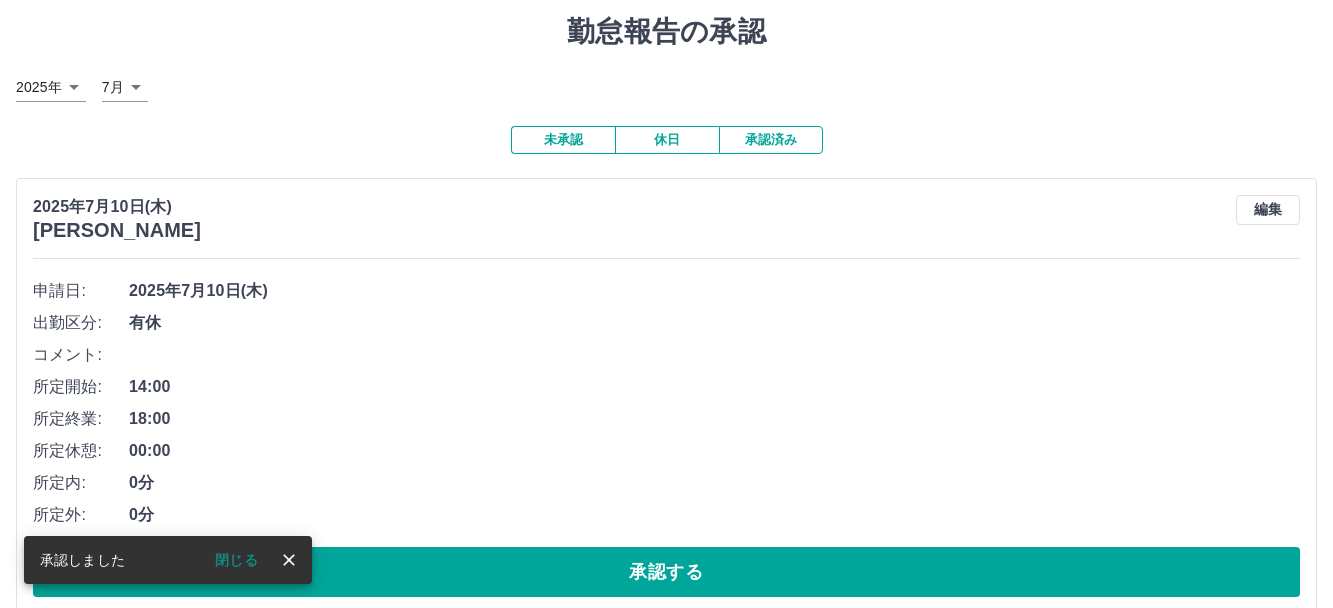 scroll, scrollTop: 90, scrollLeft: 0, axis: vertical 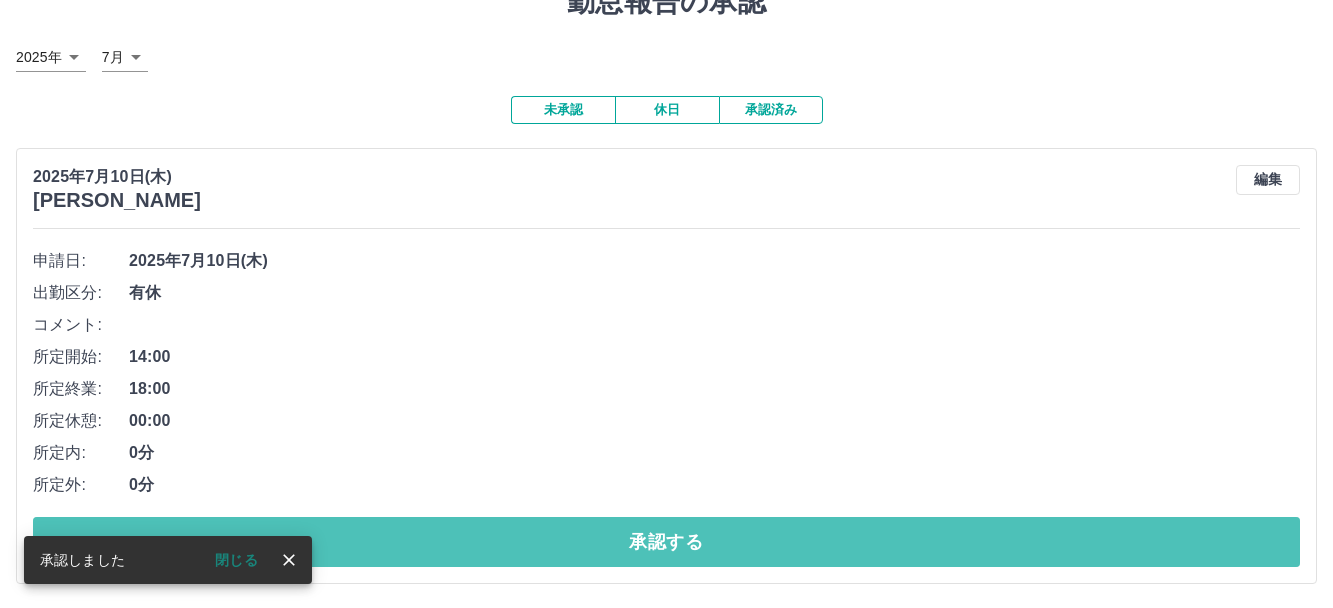 drag, startPoint x: 472, startPoint y: 545, endPoint x: 459, endPoint y: 516, distance: 31.780497 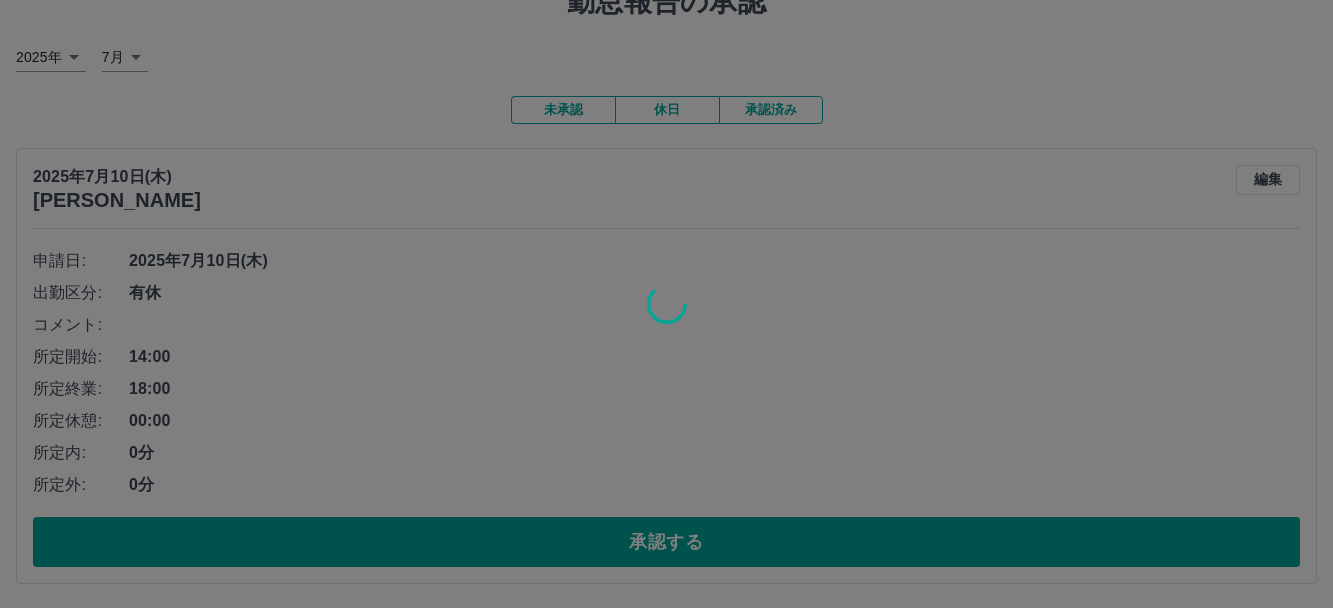 scroll, scrollTop: 0, scrollLeft: 0, axis: both 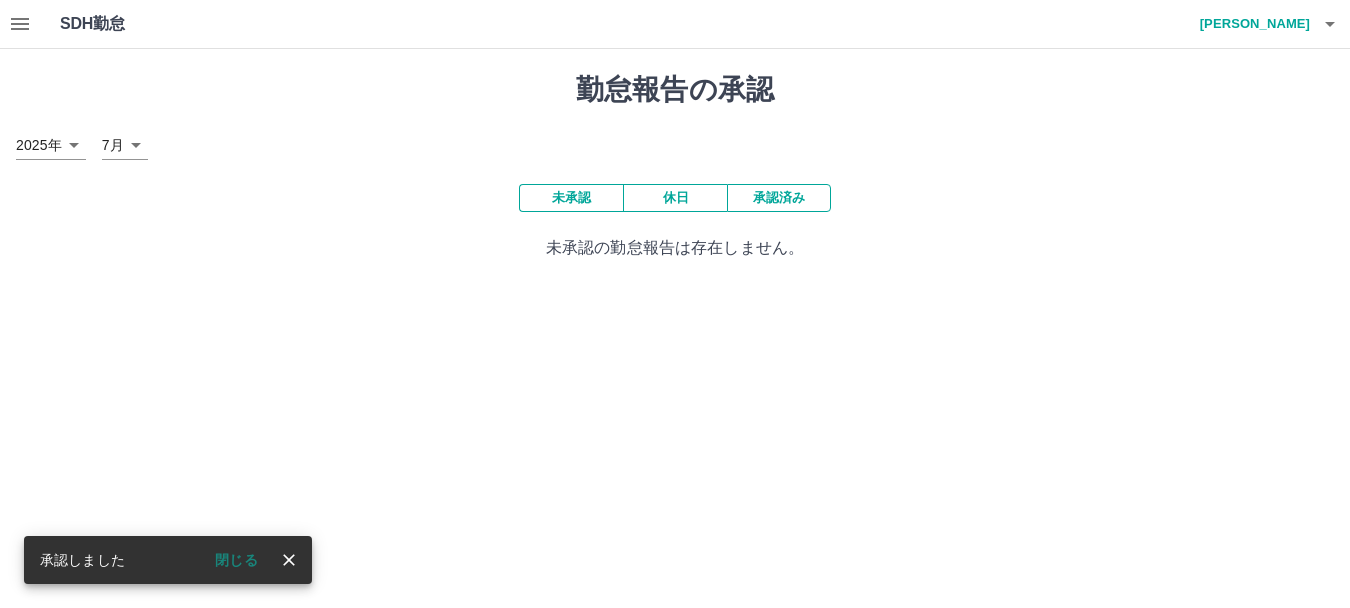 click 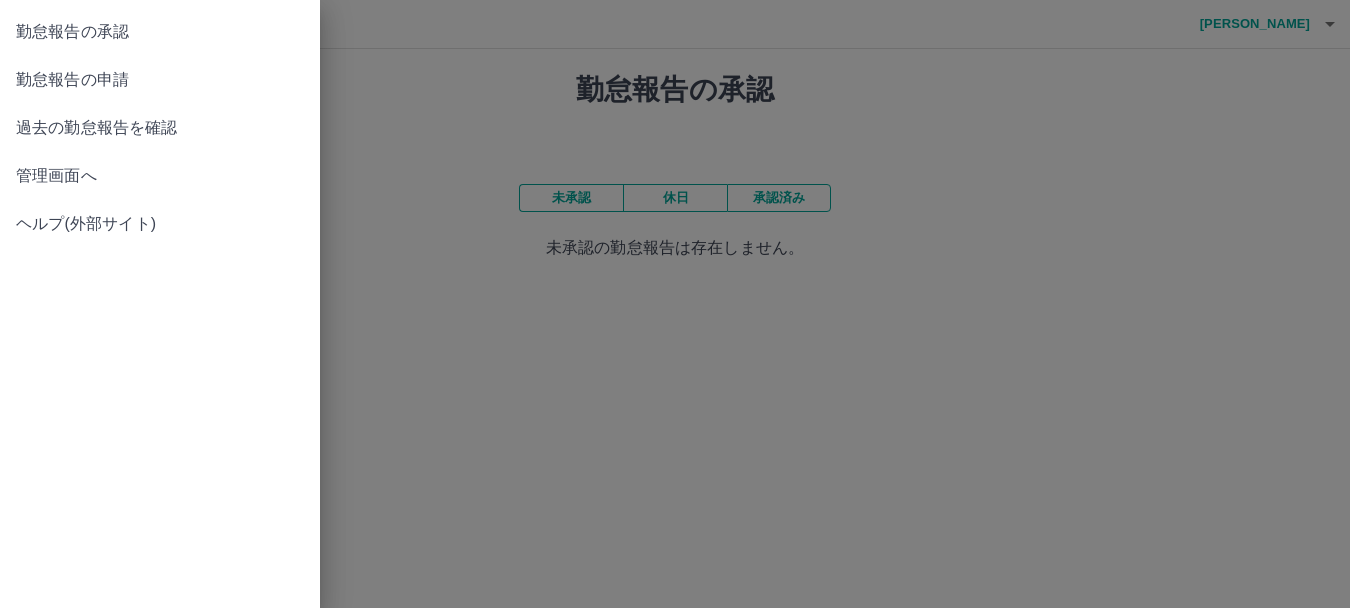 click on "管理画面へ" at bounding box center (160, 176) 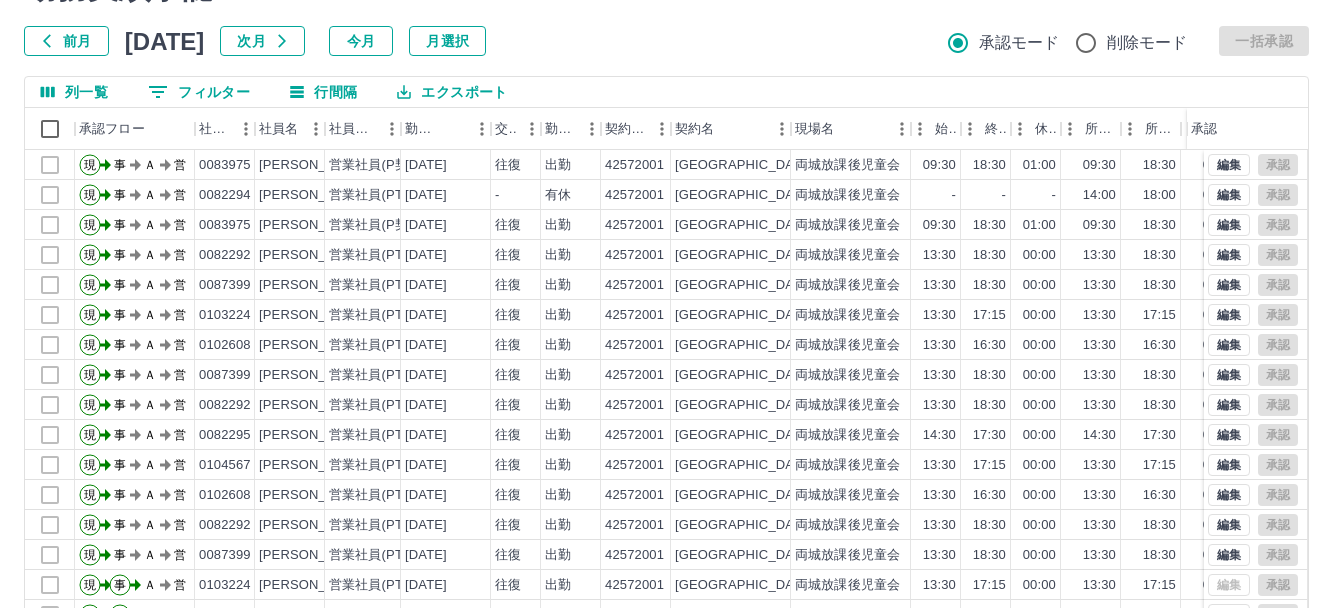 scroll, scrollTop: 237, scrollLeft: 0, axis: vertical 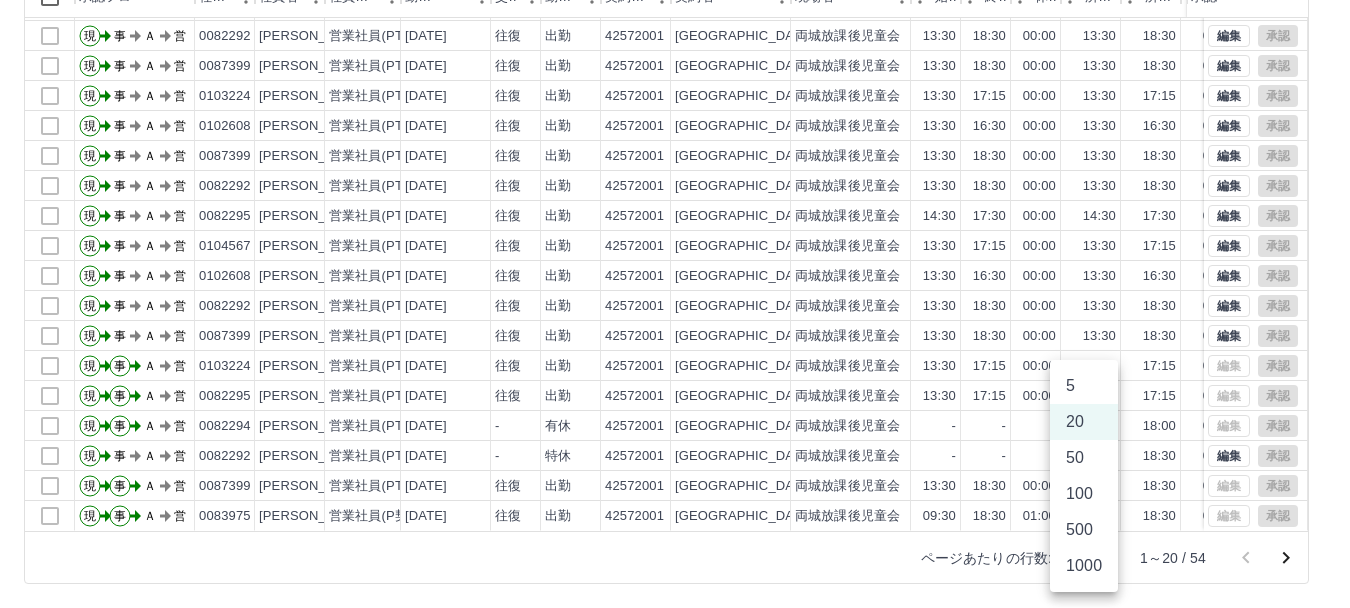 click on "SDH勤怠 [PERSON_NAME] 勤務実績承認 前月 [DATE] 次月 今月 月選択 承認モード 削除モード 一括承認 列一覧 0 フィルター 行間隔 エクスポート 承認フロー 社員番号 社員名 社員区分 勤務日 交通費 勤務区分 契約コード 契約名 現場名 始業 終業 休憩 所定開始 所定終業 所定休憩 拘束 勤務 遅刻等 コメント 承認 現 事 Ａ 営 0082294 [PERSON_NAME] 営業社員(PT契約) [DATE]  -  有休 42572001 [GEOGRAPHIC_DATA] 両城放課後児童会 - - - 14:00 18:00 00:00 00:00 00:00 00:00 現 事 Ａ 営 0083975 [PERSON_NAME] 営業社員(P契約) [DATE] 往復 出勤 42572001 [GEOGRAPHIC_DATA] 両城放課後児童会 09:30 18:30 01:00 09:30 18:30 01:00 09:00 08:00 00:00 現 事 Ａ 営 0082292 [PERSON_NAME] 営業社員(PT契約) [DATE] 往復 出勤 42572001 [GEOGRAPHIC_DATA] 両城放課後児童会 13:30 18:30 00:00 13:30 18:30 00:00 05:00 05:00 00:00 現 事 Ａ 営 0087399 [PERSON_NAME] 営業社員(PT契約) [DATE] 往復" at bounding box center (675, 185) 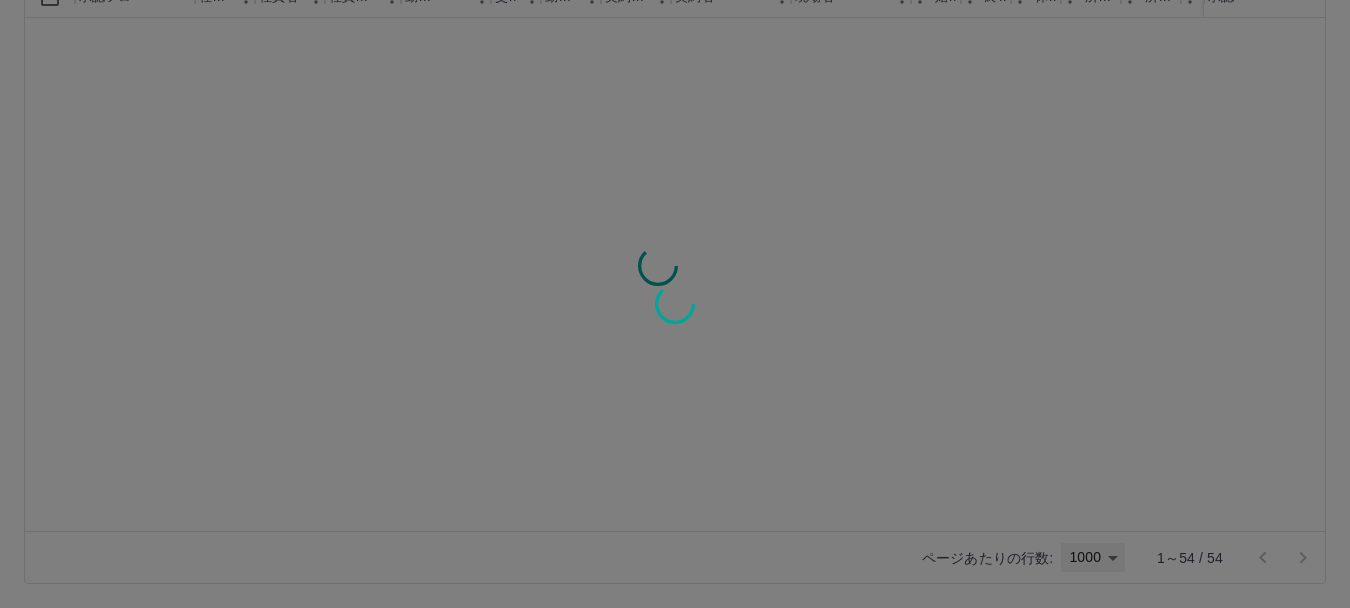 type on "****" 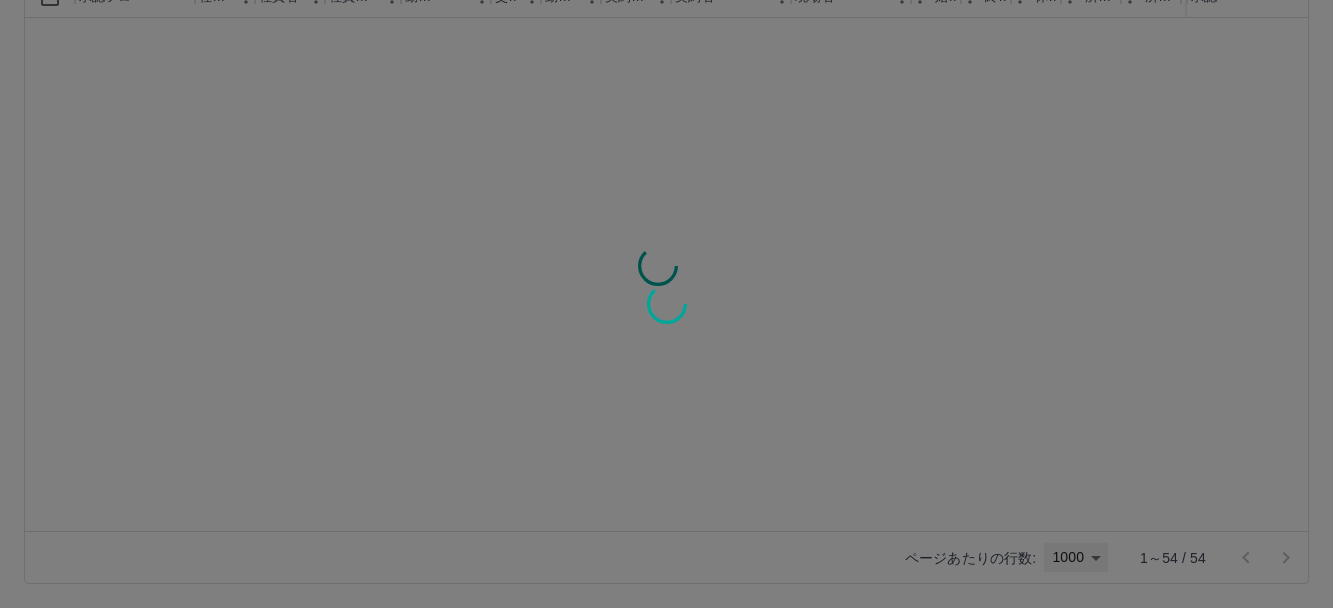 scroll, scrollTop: 0, scrollLeft: 0, axis: both 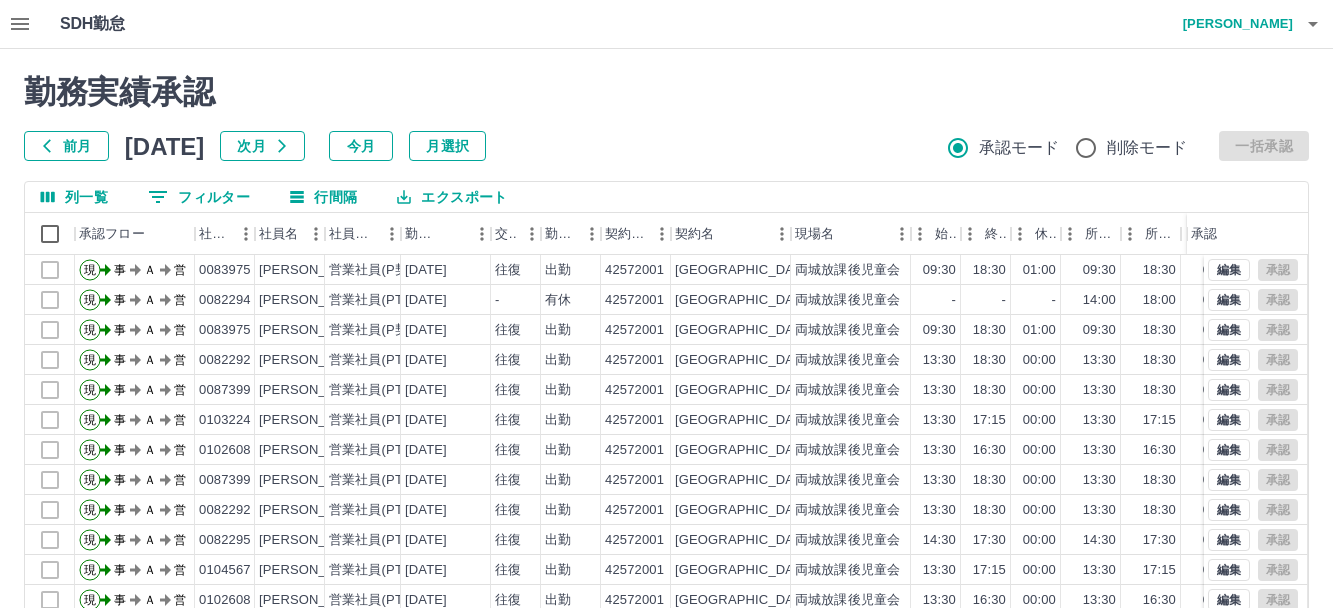 click on "エクスポート" at bounding box center [452, 197] 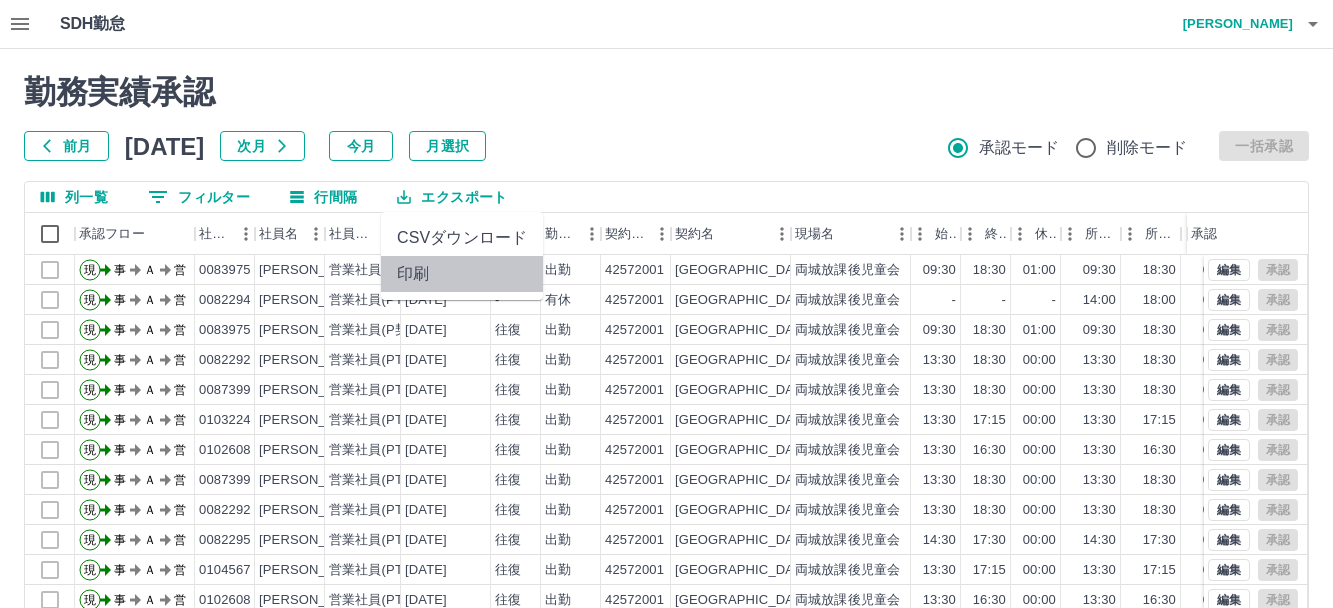 click on "印刷" at bounding box center (462, 274) 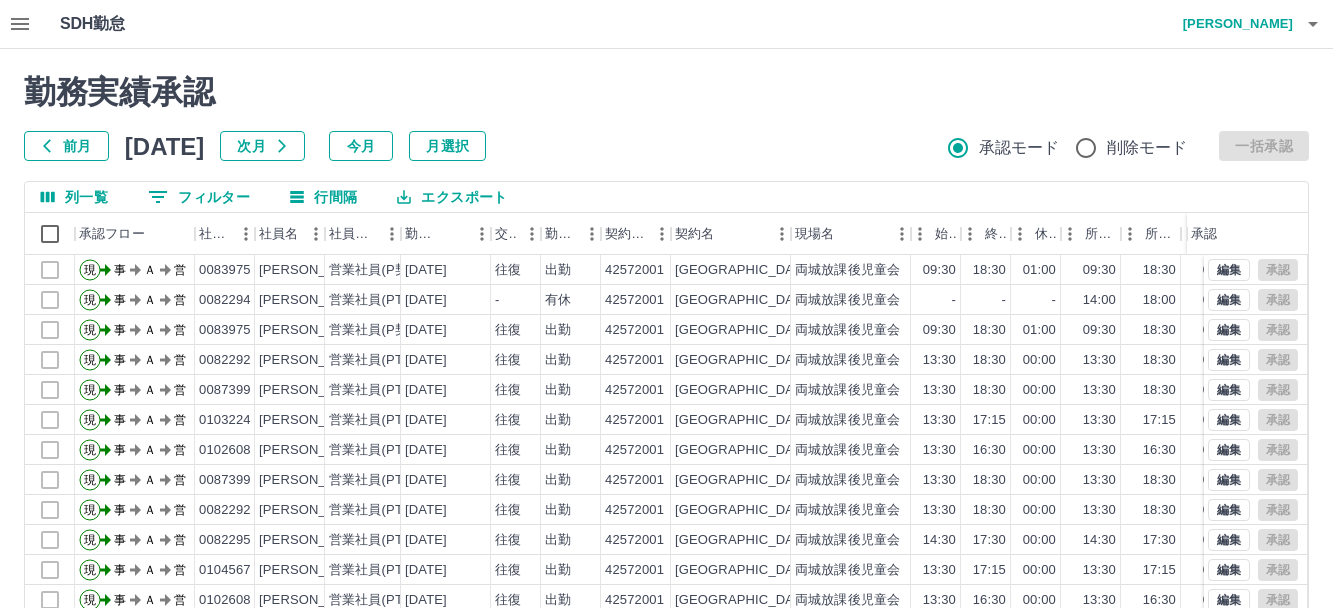 click on "エクスポート" at bounding box center [452, 197] 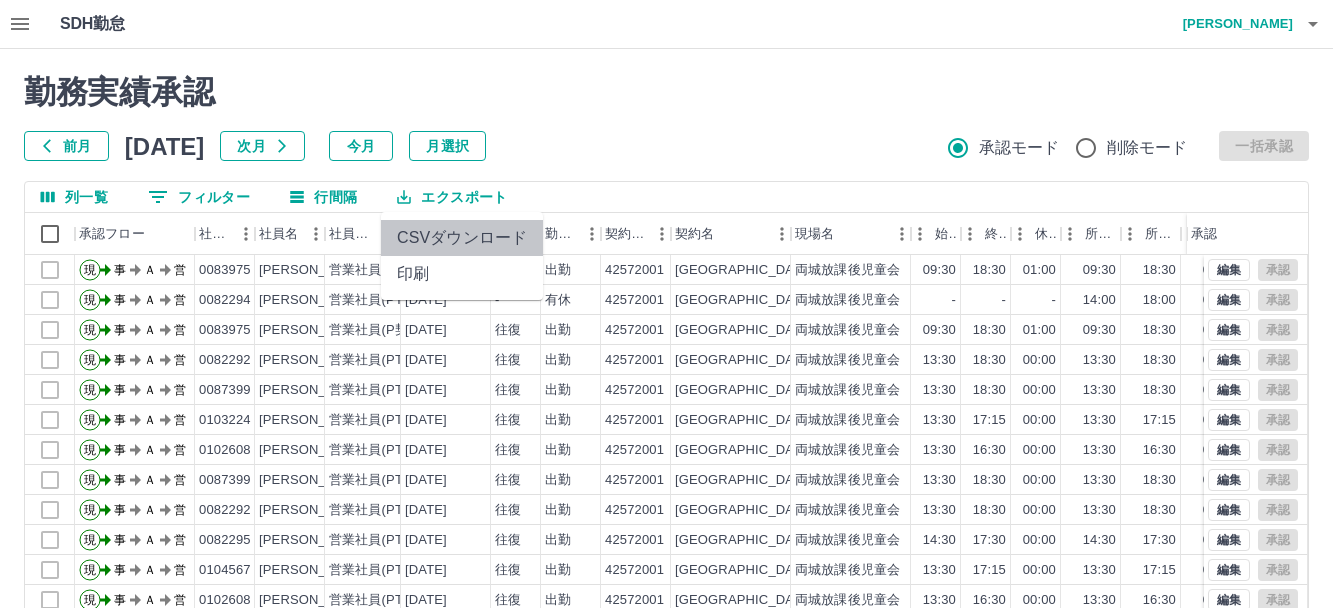 click on "CSVダウンロード" at bounding box center [462, 238] 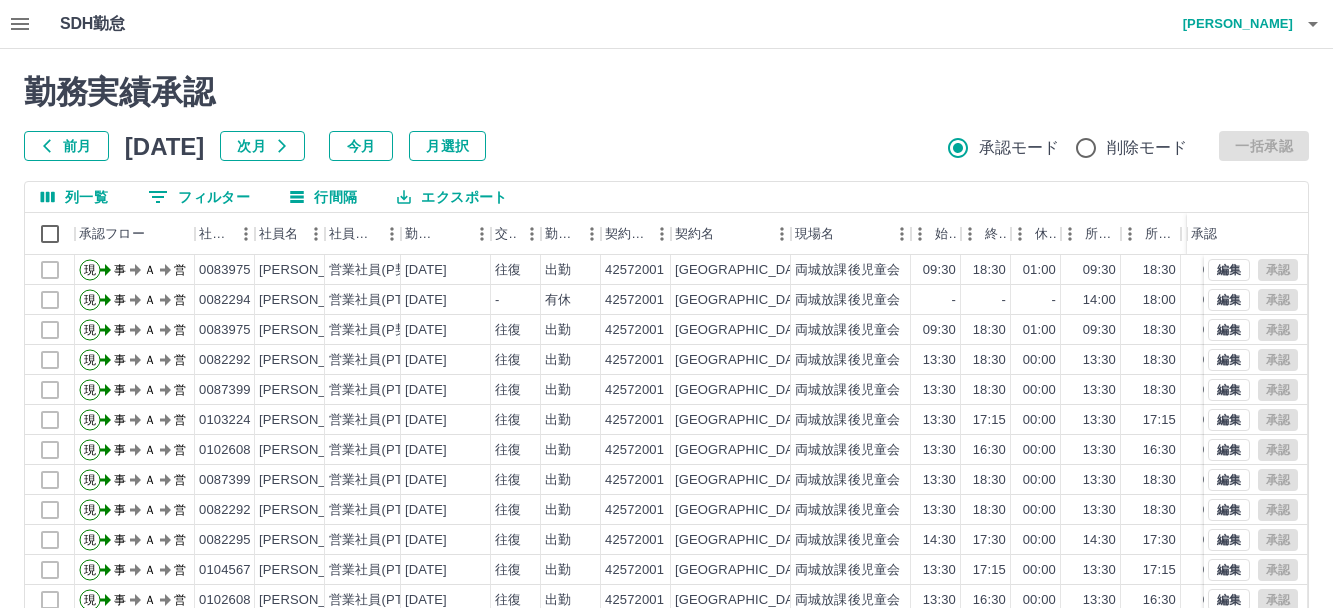 click 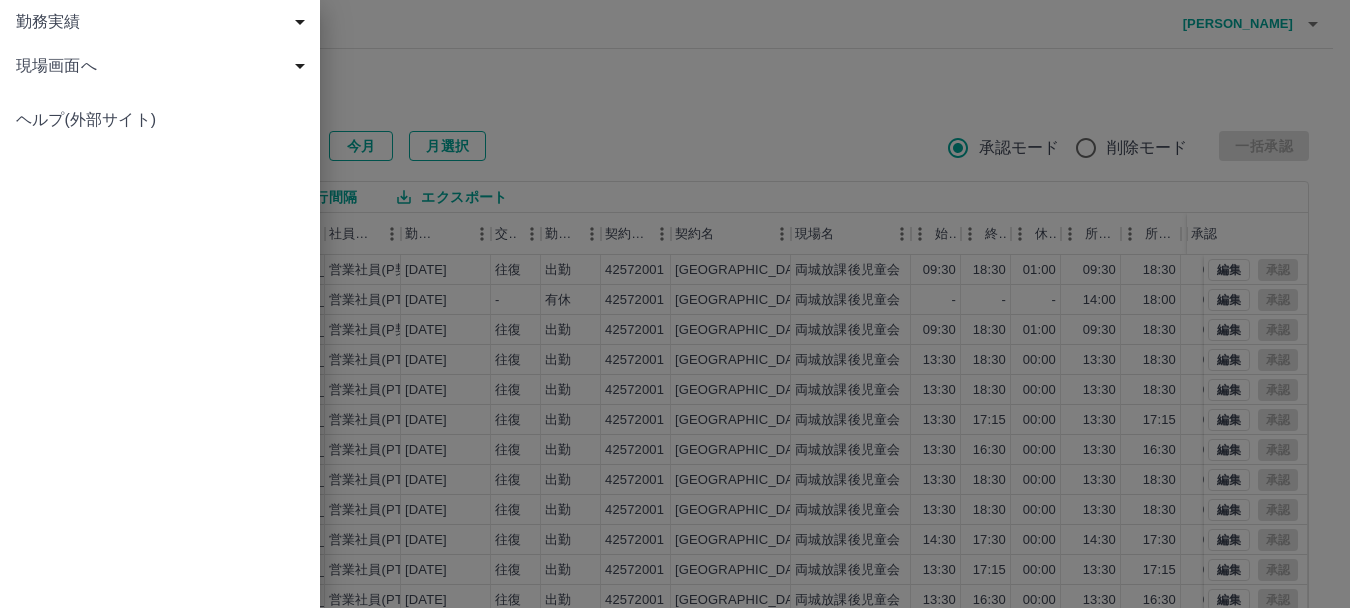 click on "現場画面へ" at bounding box center (164, 66) 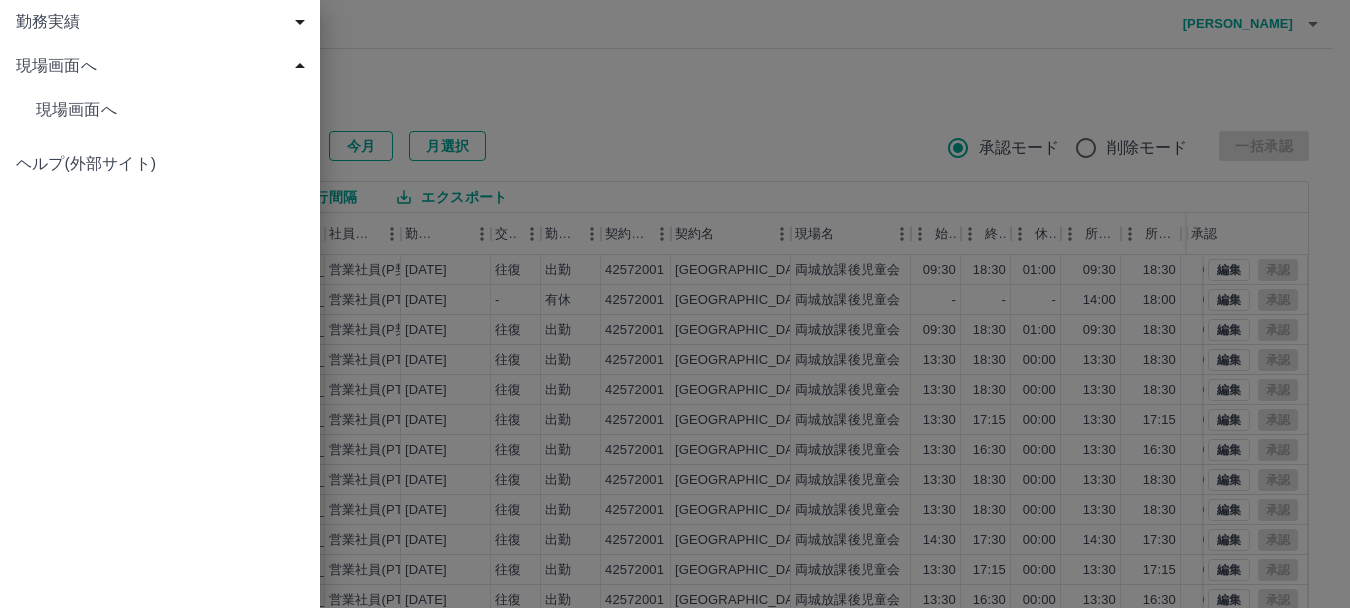 click on "現場画面へ" at bounding box center [170, 110] 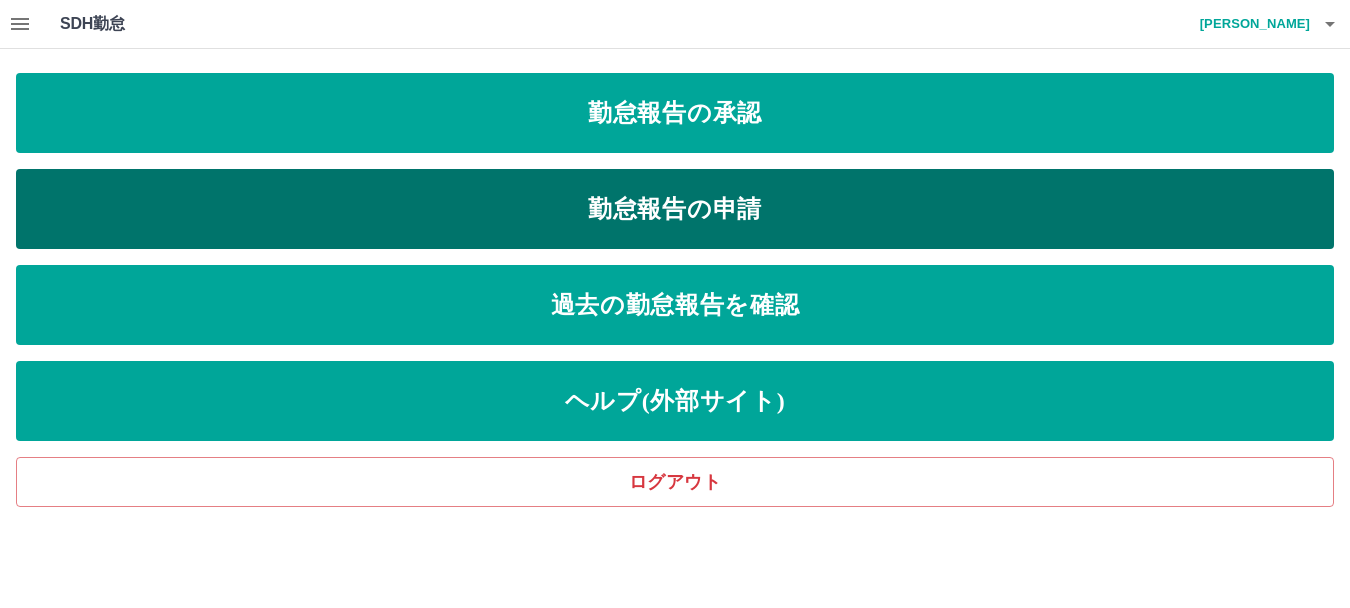 click on "勤怠報告の申請" at bounding box center [675, 209] 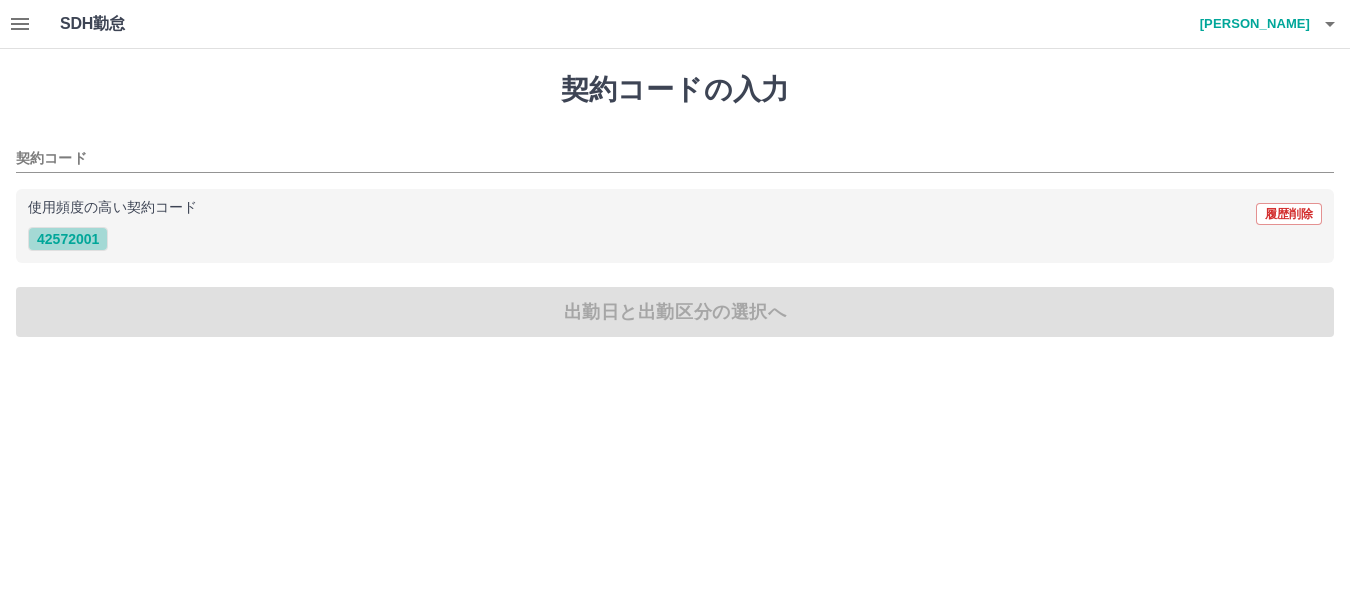 click on "42572001" at bounding box center [68, 239] 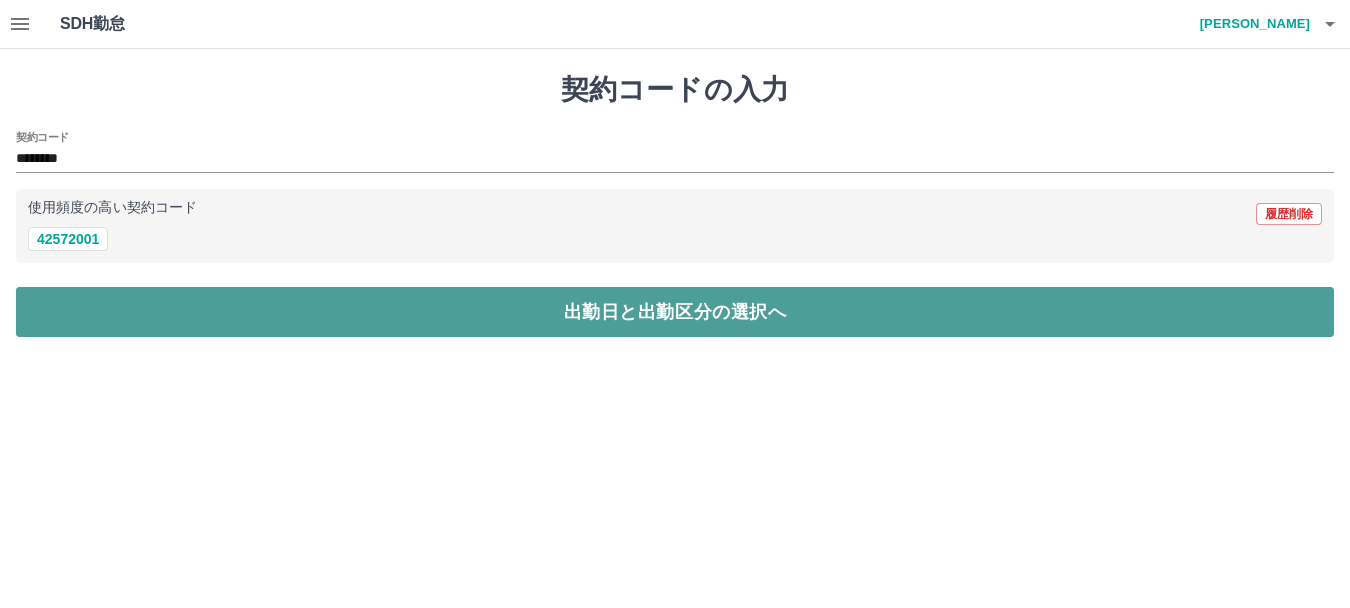 click on "出勤日と出勤区分の選択へ" at bounding box center [675, 312] 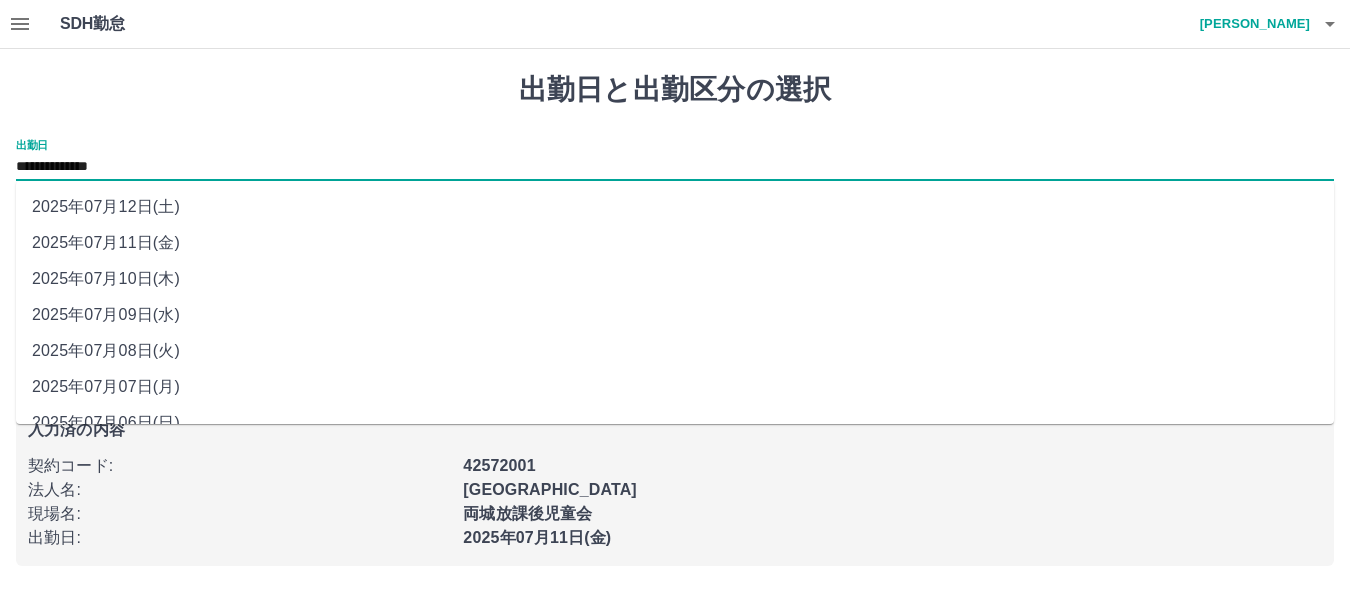 click on "**********" at bounding box center (675, 167) 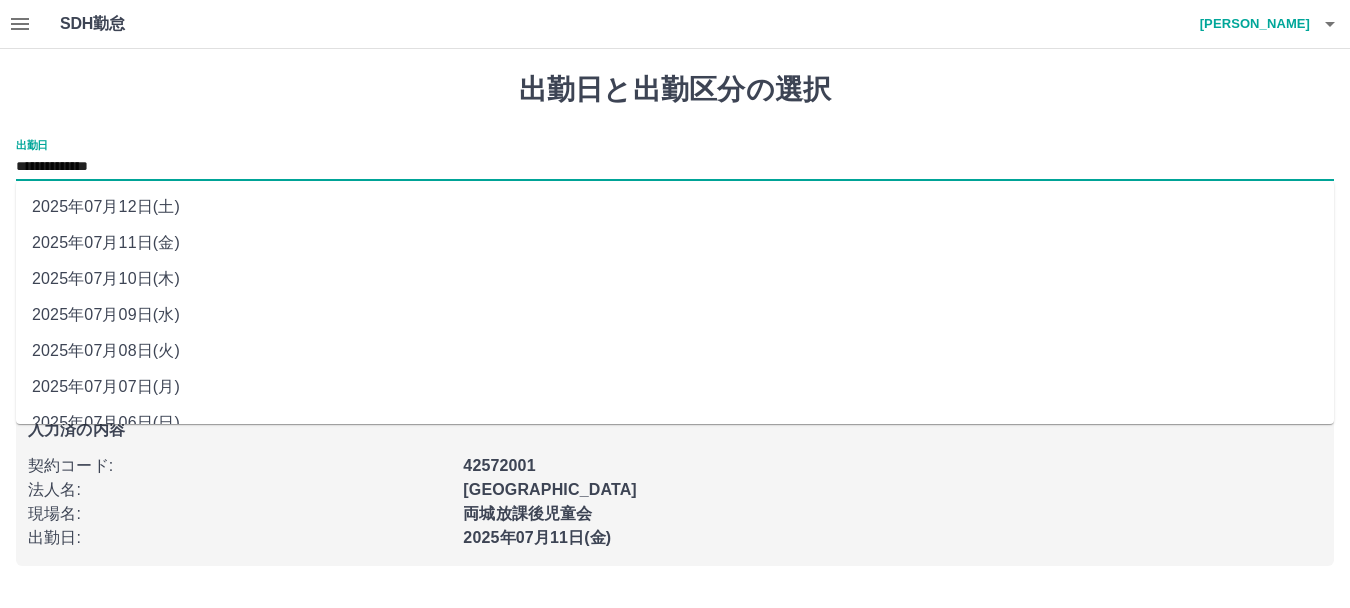 click on "2025年07月08日(火)" at bounding box center [675, 351] 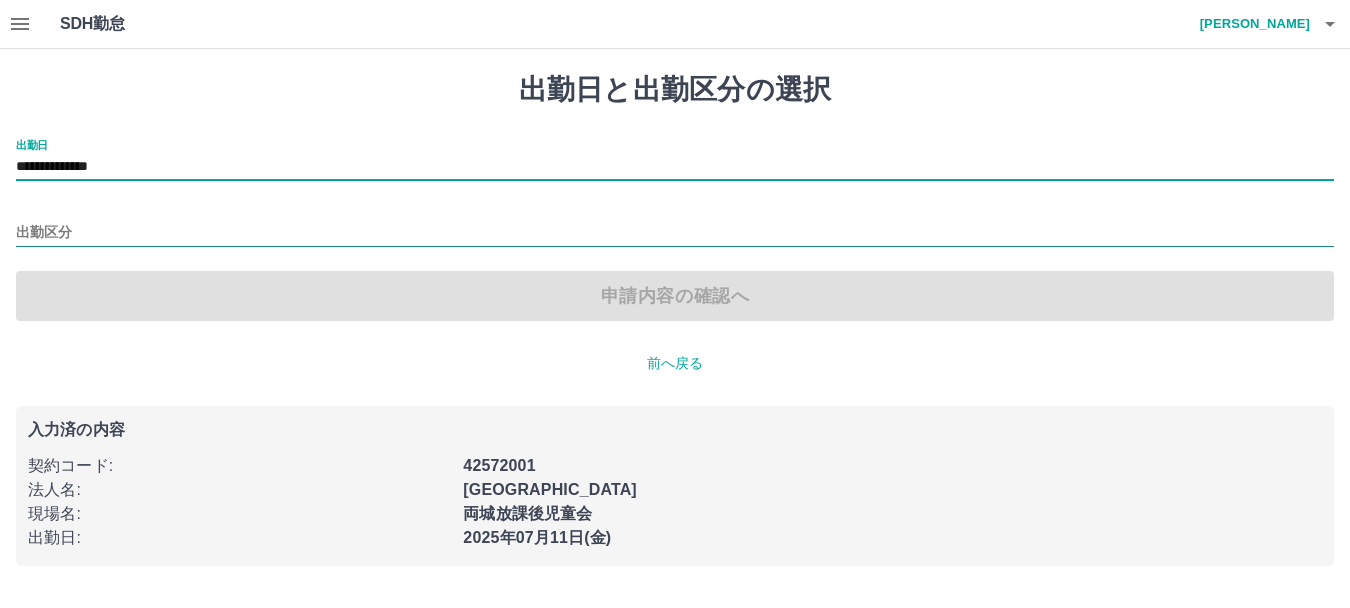 click on "出勤区分" at bounding box center (675, 233) 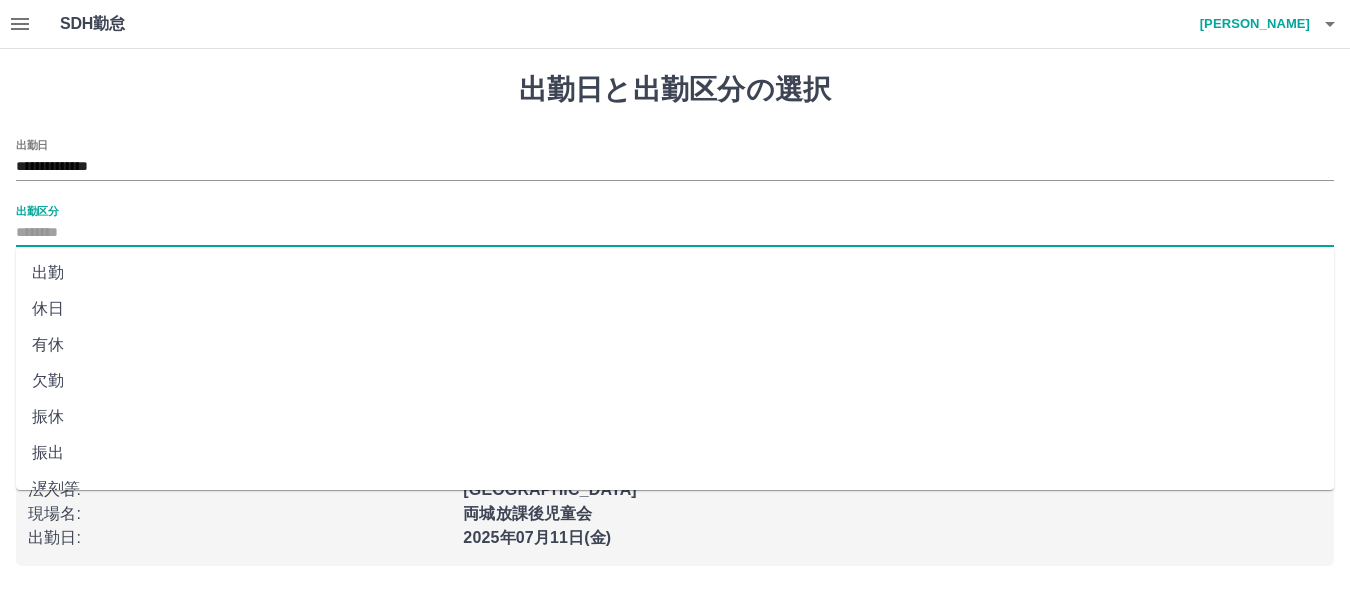 click on "出勤" at bounding box center (675, 273) 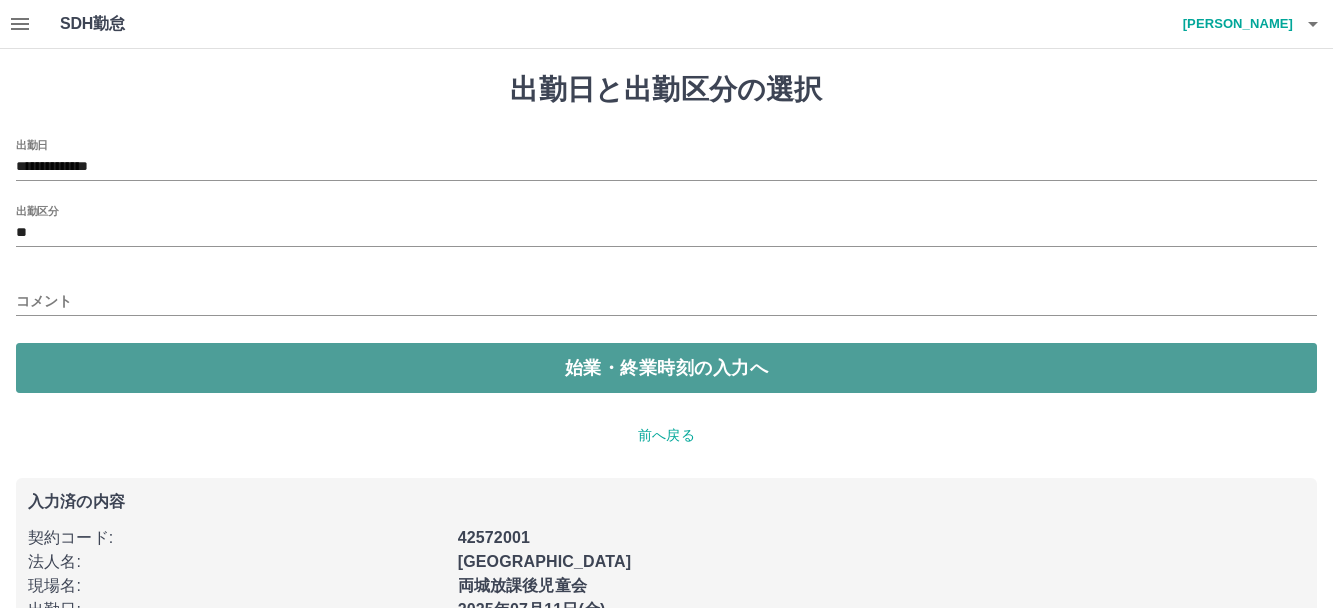 click on "始業・終業時刻の入力へ" at bounding box center (666, 368) 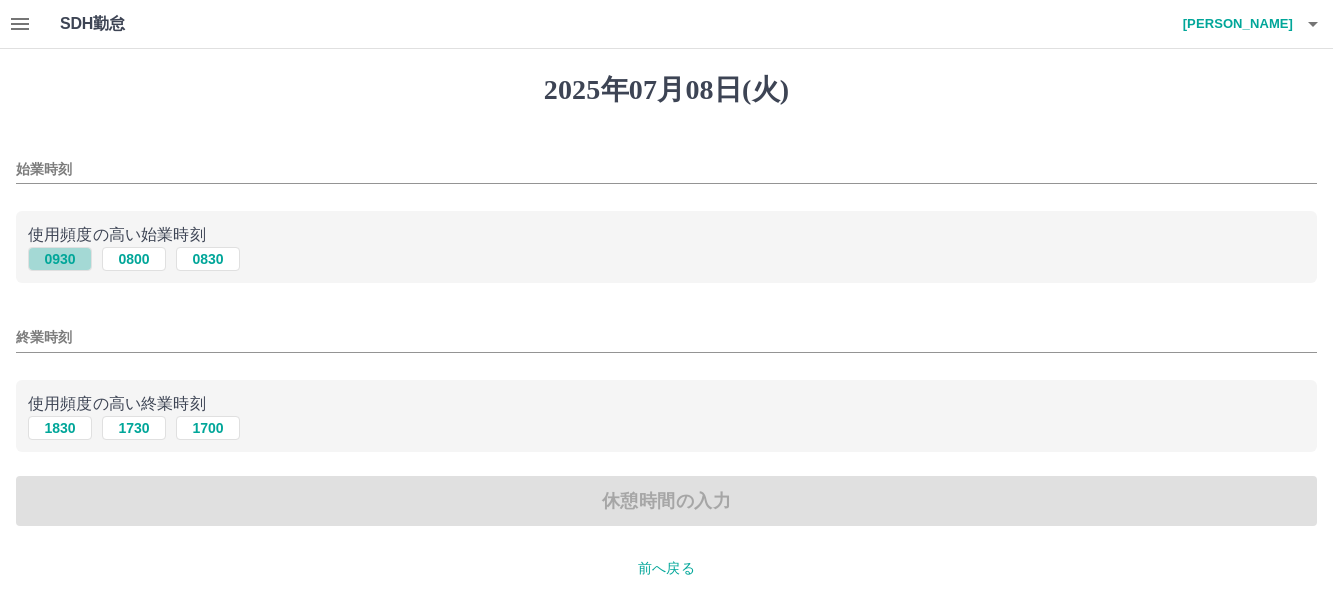 click on "0930" at bounding box center [60, 259] 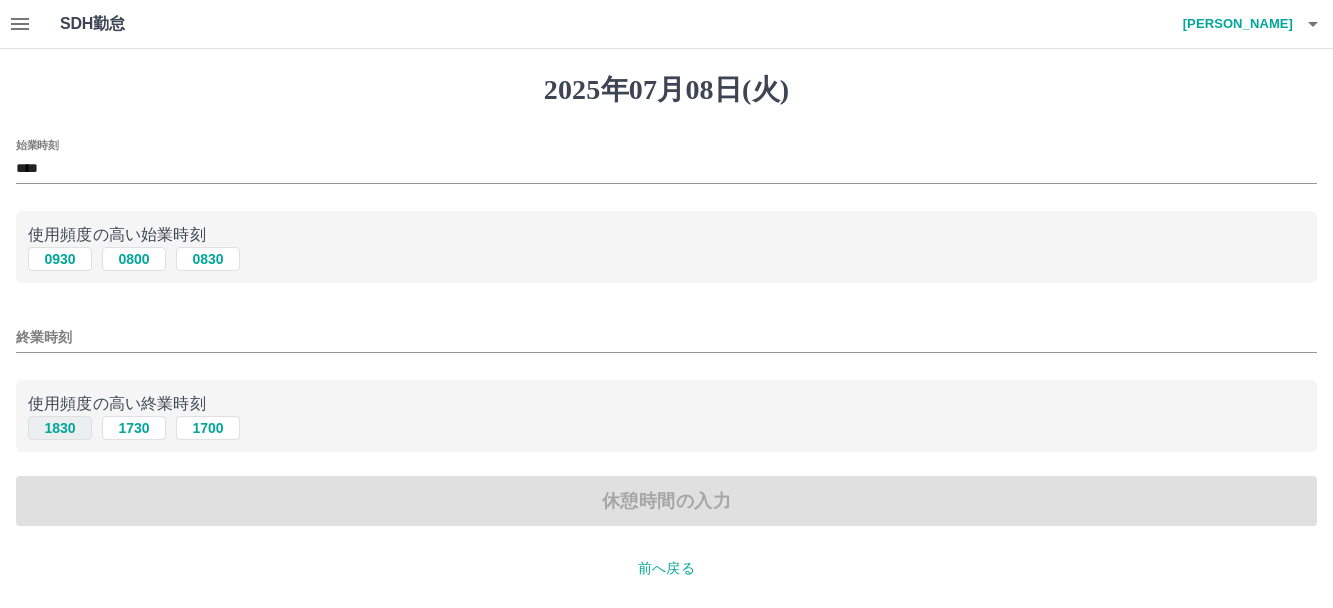click on "1830" at bounding box center (60, 428) 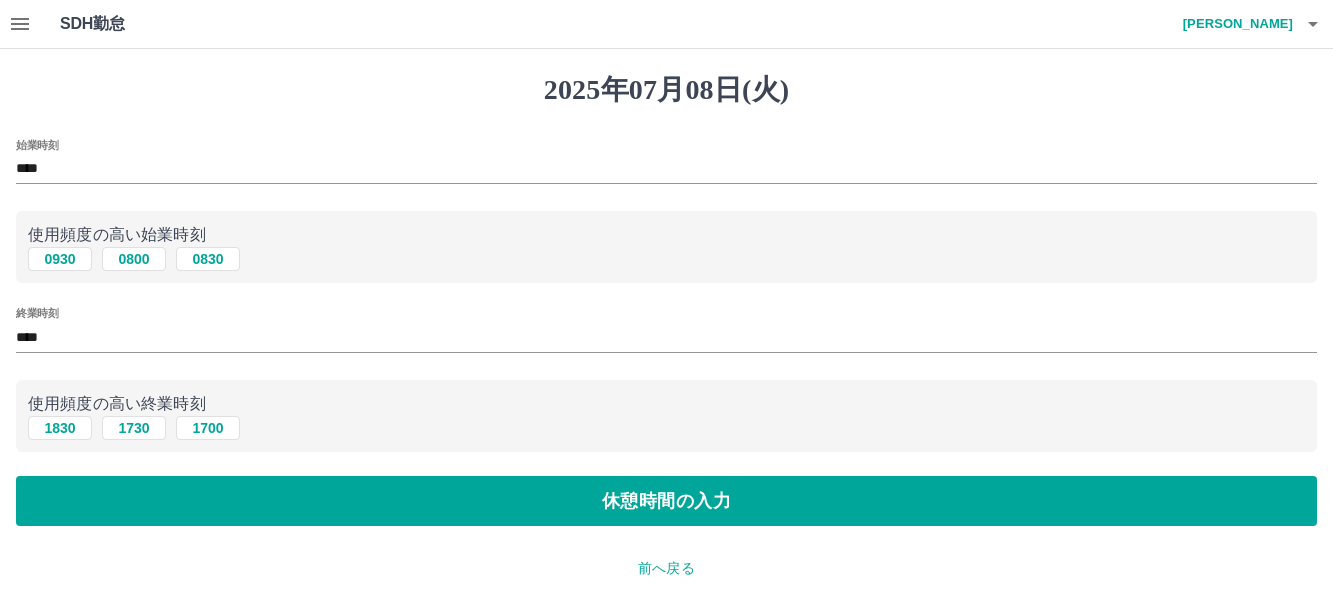 drag, startPoint x: 208, startPoint y: 496, endPoint x: 224, endPoint y: 492, distance: 16.492422 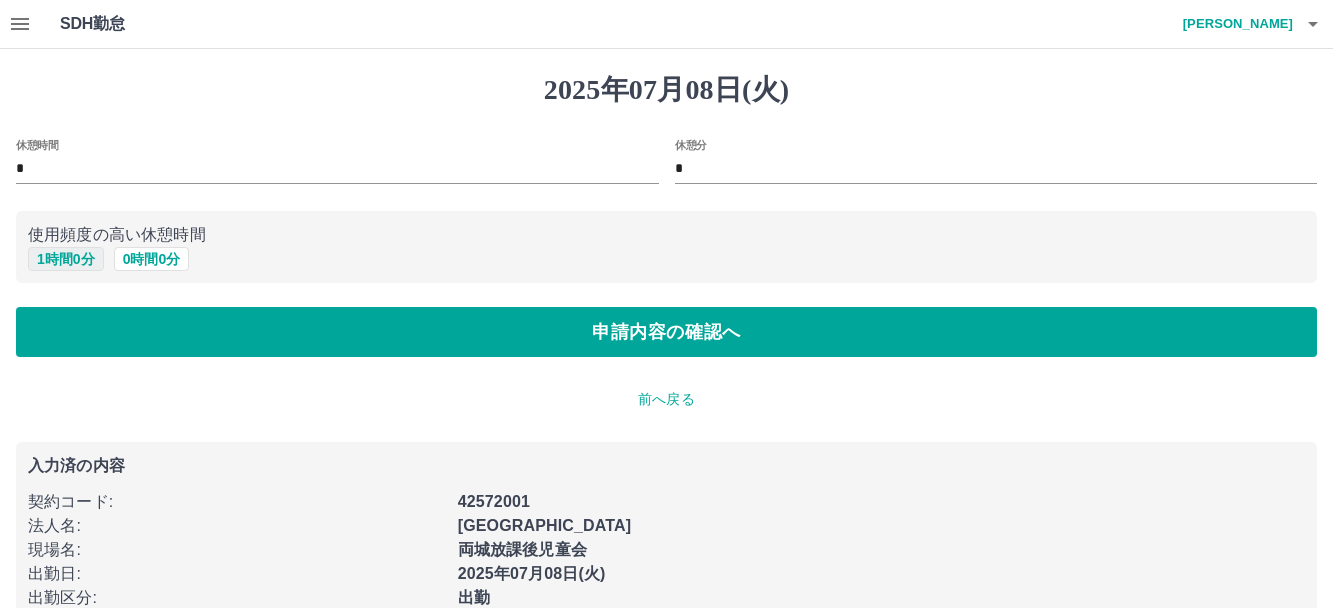 click on "1 時間 0 分" at bounding box center (66, 259) 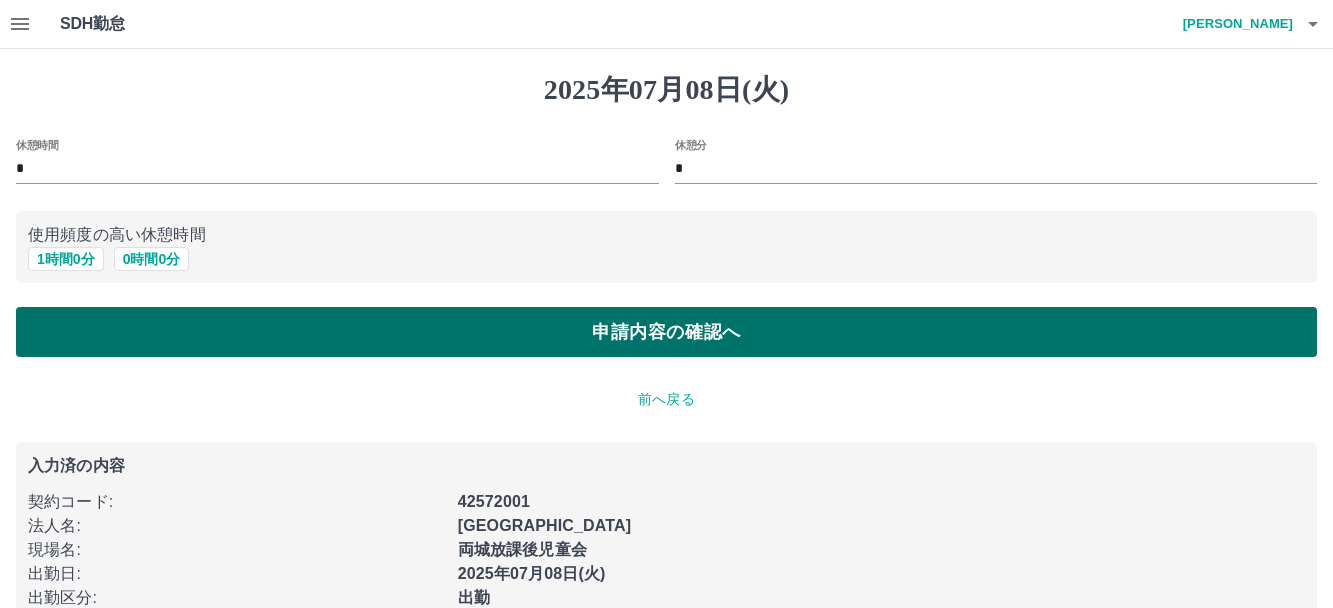 click on "申請内容の確認へ" at bounding box center [666, 332] 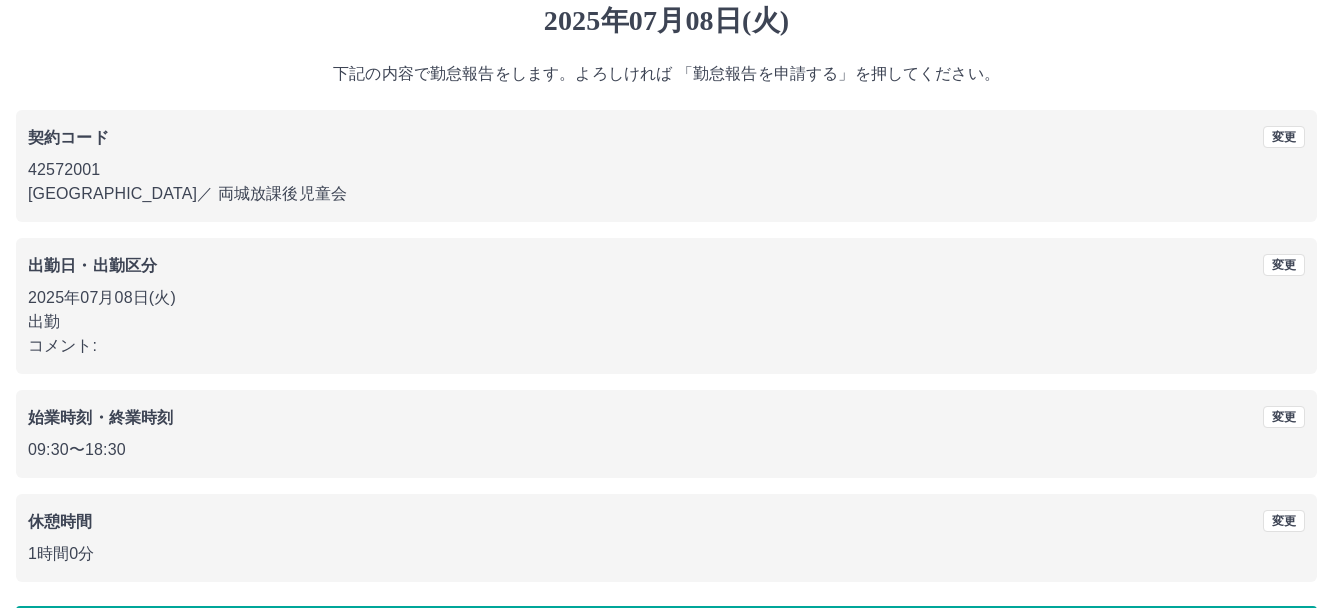 scroll, scrollTop: 141, scrollLeft: 0, axis: vertical 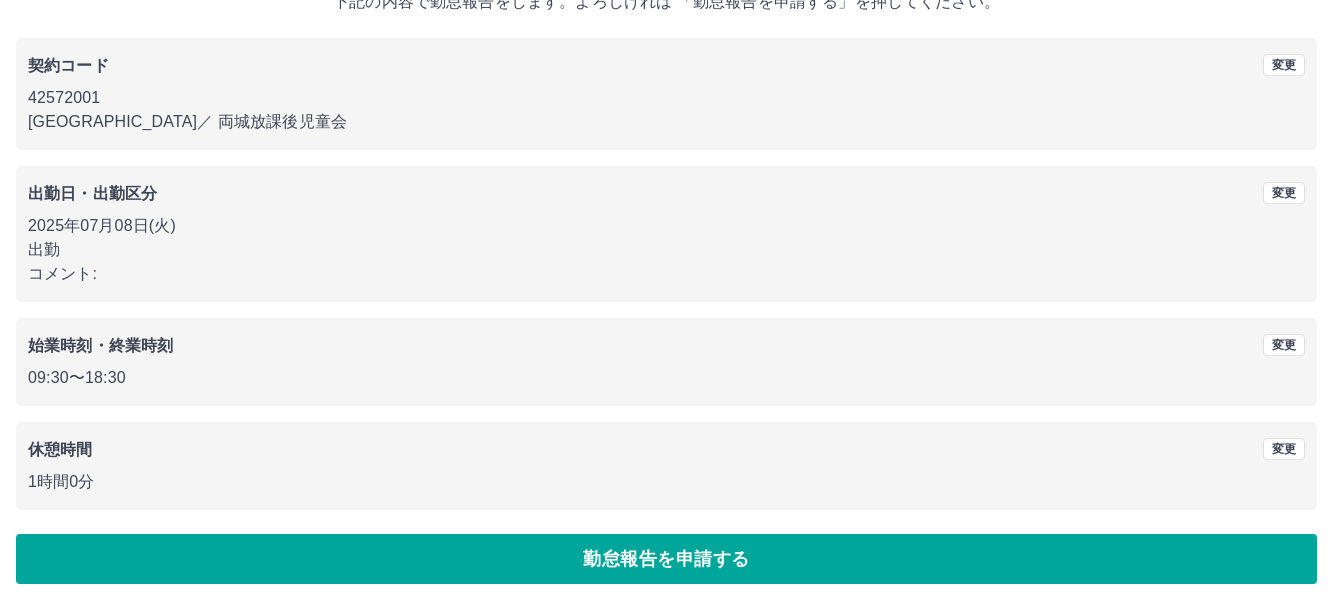 click on "勤怠報告を申請する" at bounding box center [666, 559] 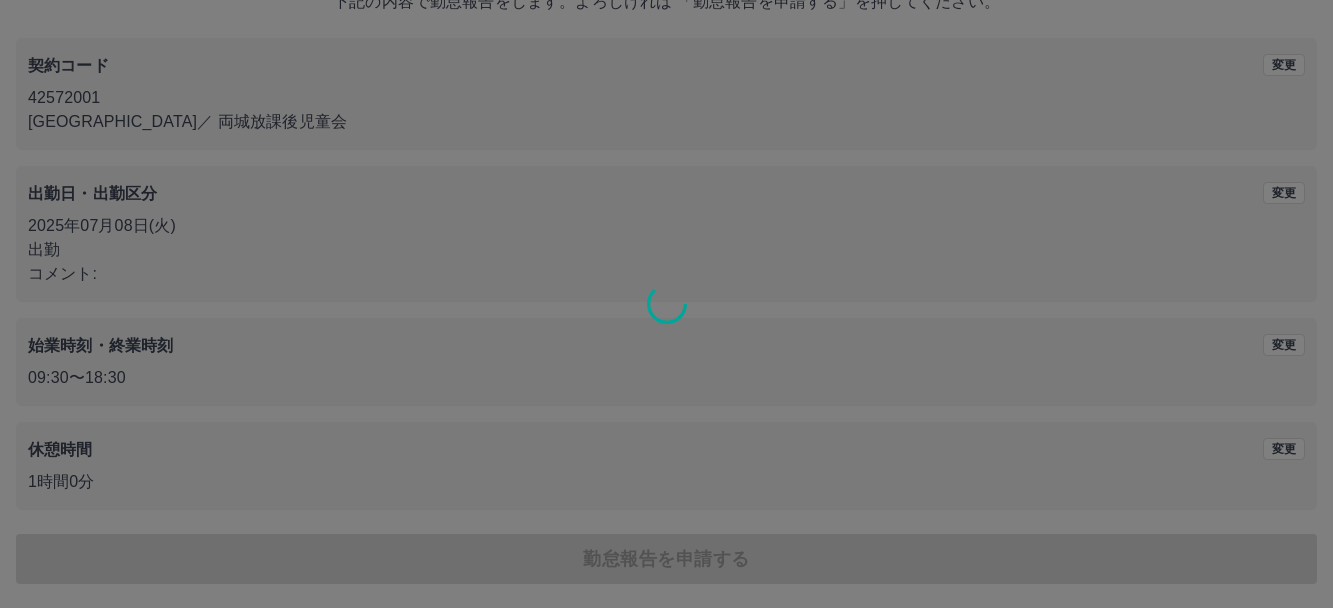 scroll, scrollTop: 0, scrollLeft: 0, axis: both 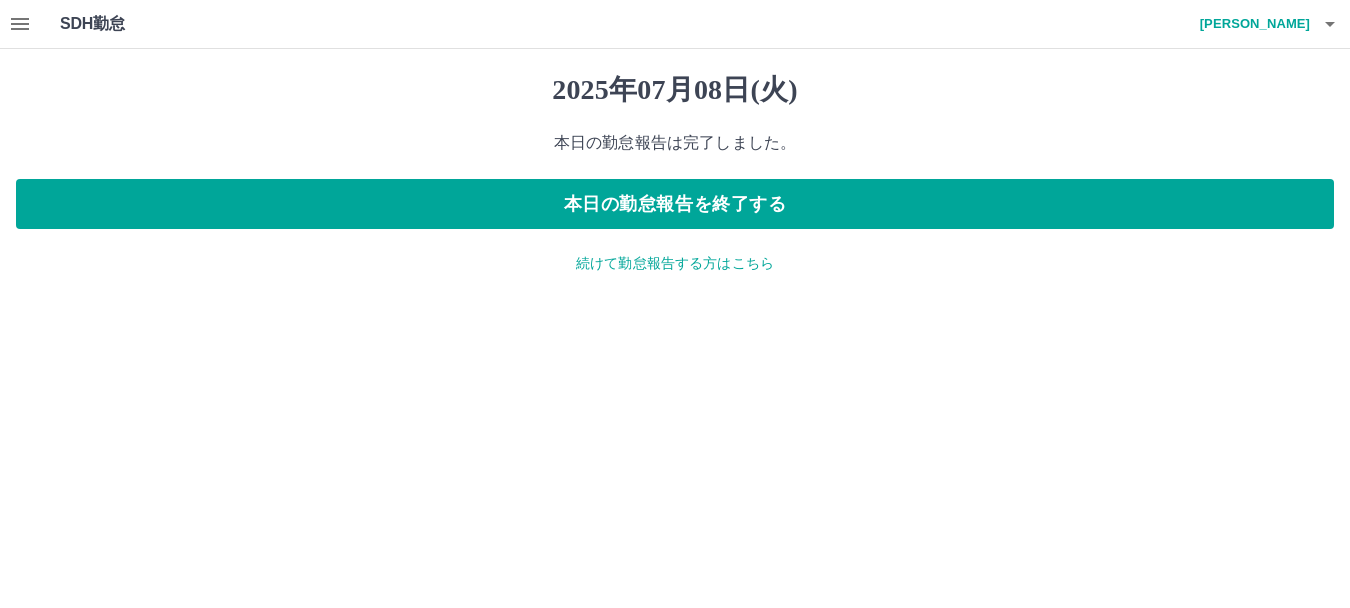 click on "続けて勤怠報告する方はこちら" at bounding box center (675, 263) 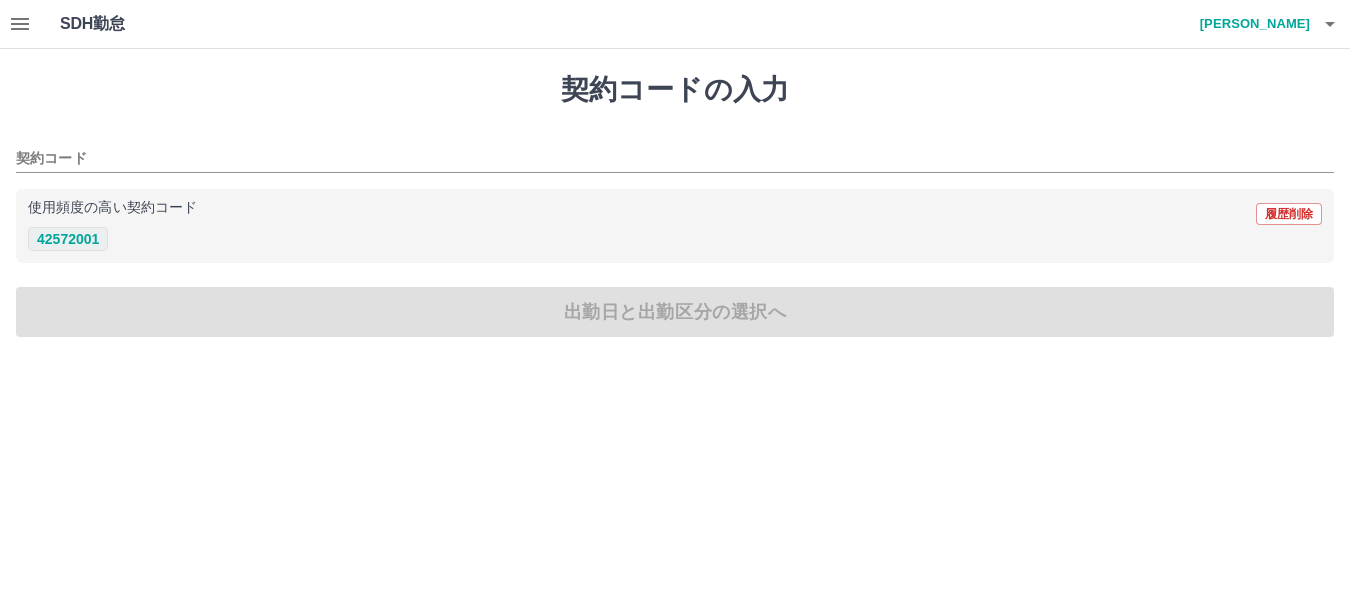 click on "42572001" at bounding box center [68, 239] 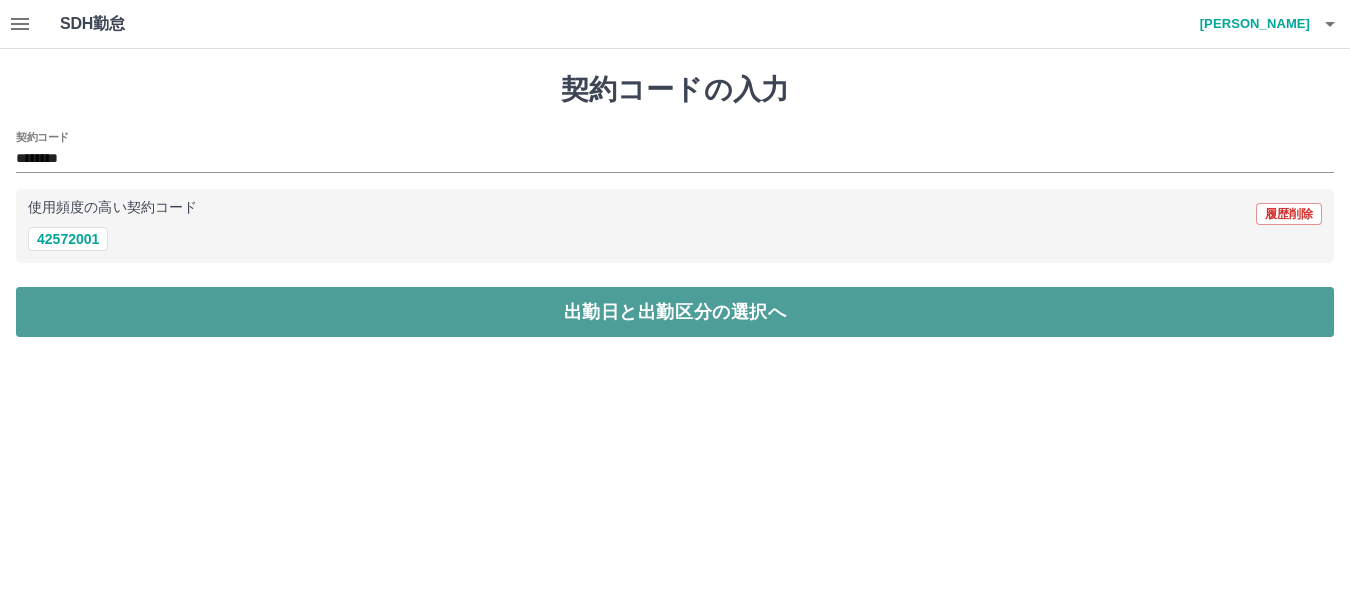click on "出勤日と出勤区分の選択へ" at bounding box center [675, 312] 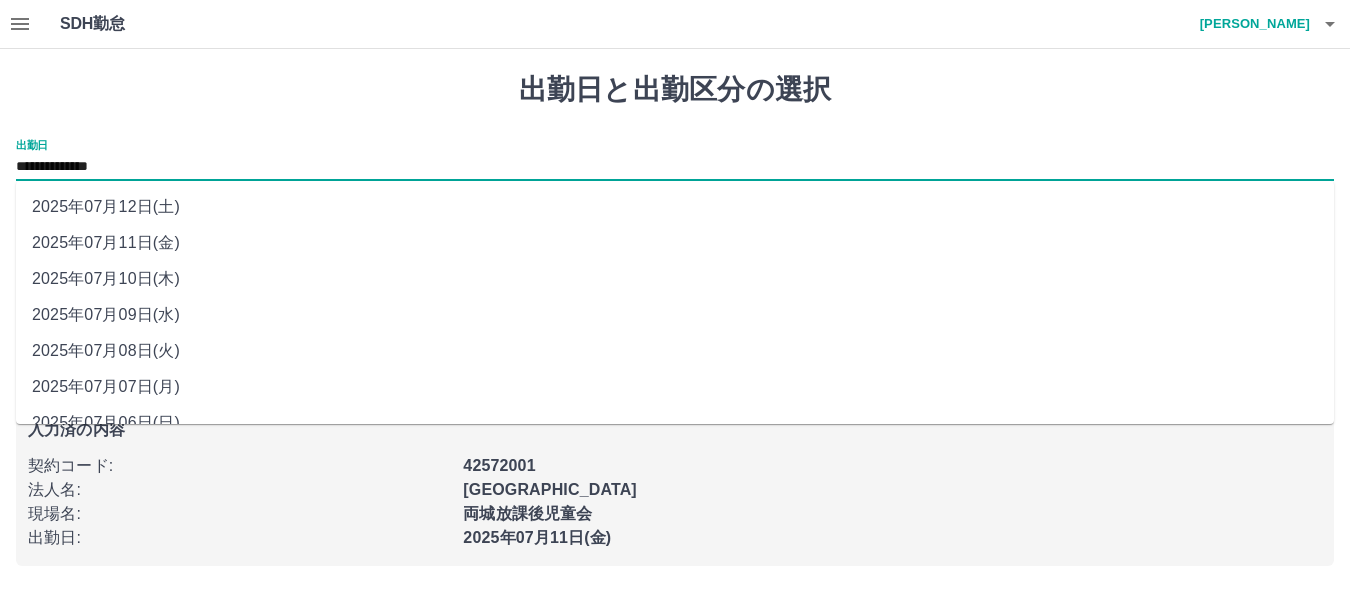 click on "**********" at bounding box center (675, 167) 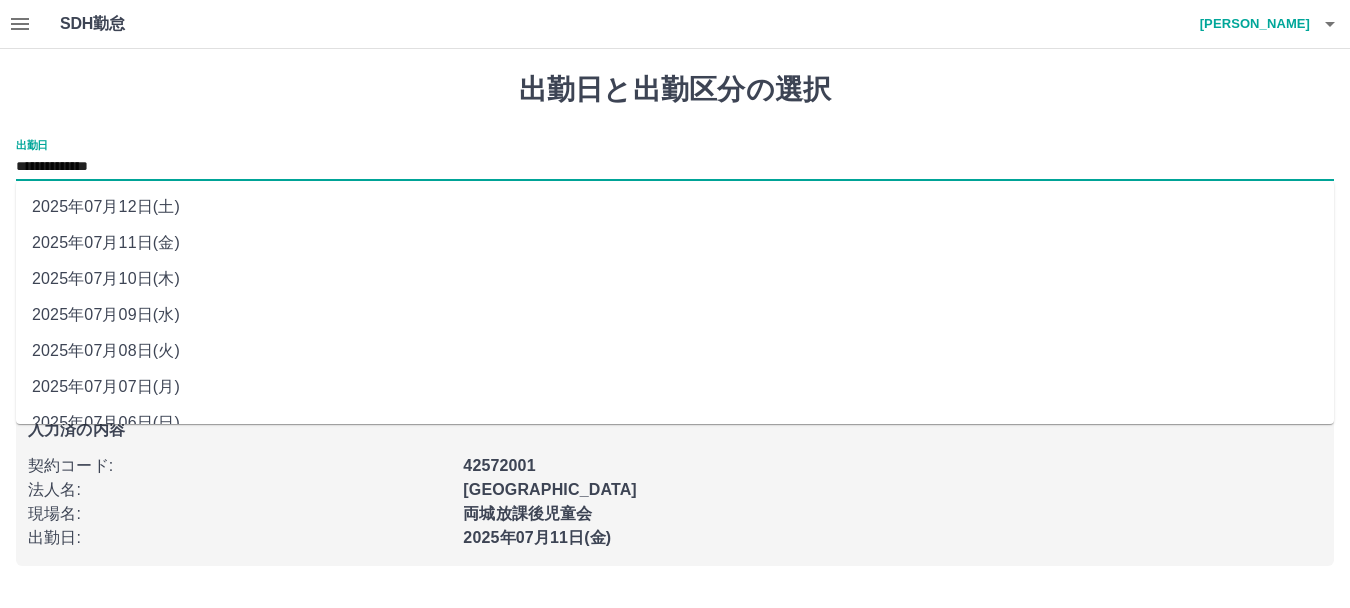 click on "2025年07月09日(水)" at bounding box center (675, 315) 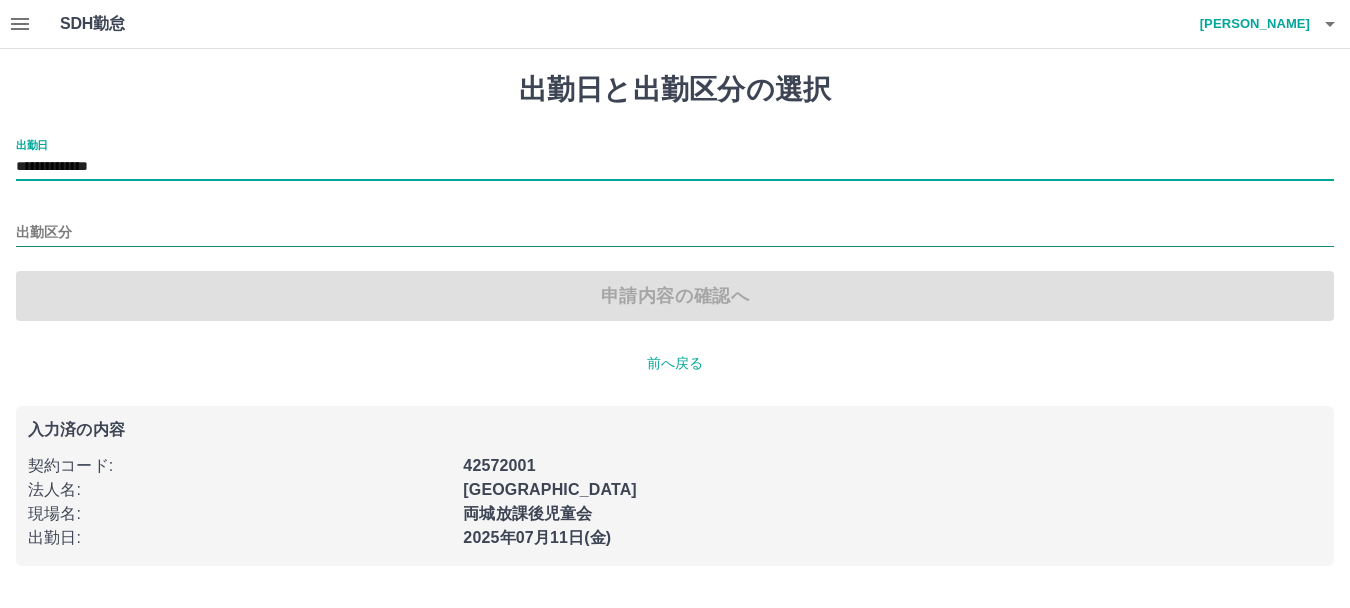 click on "出勤区分" at bounding box center [675, 233] 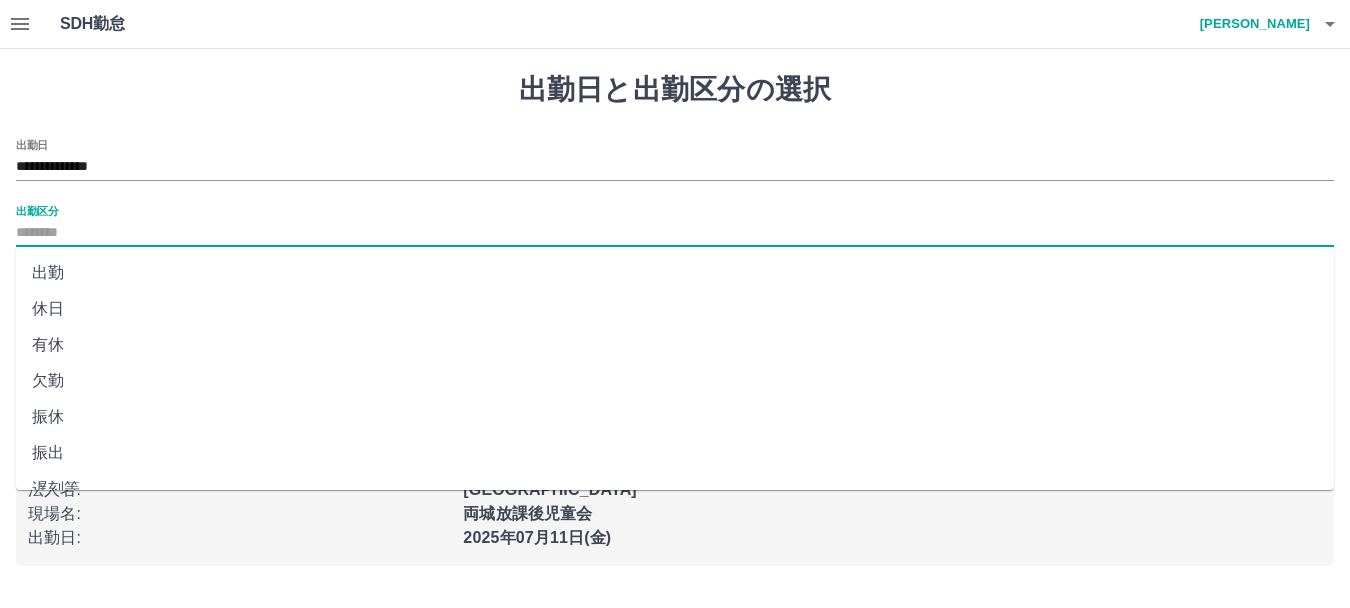 click on "出勤" at bounding box center (675, 273) 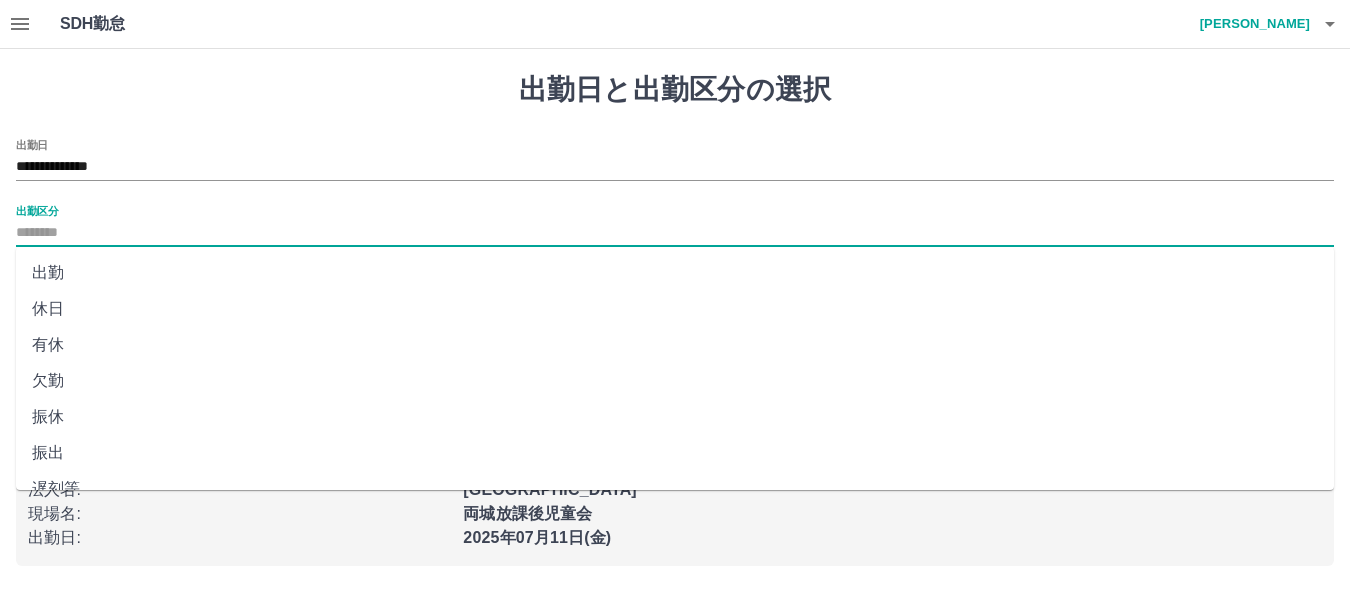 type on "**" 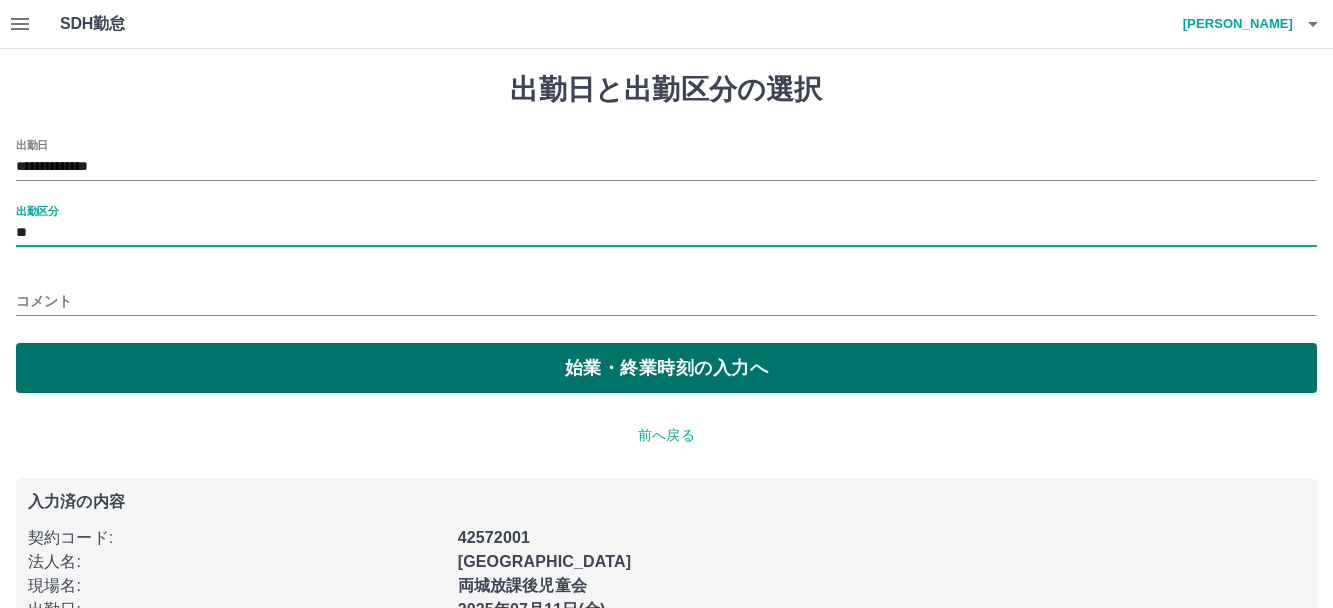 click on "始業・終業時刻の入力へ" at bounding box center [666, 368] 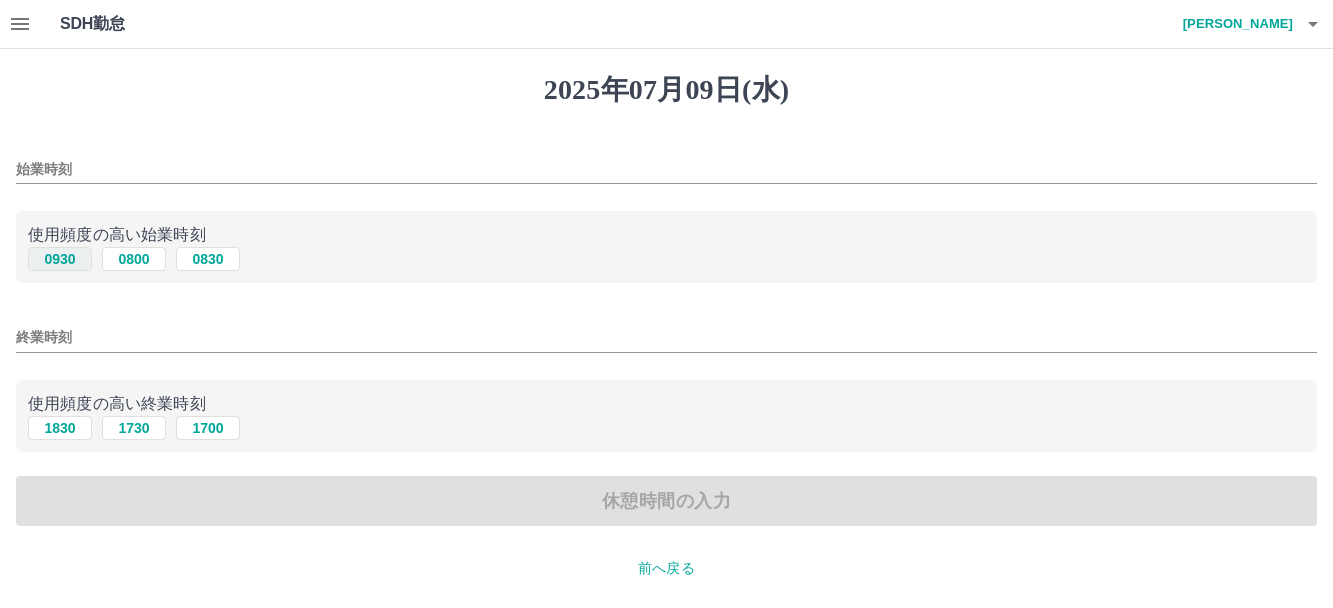 click on "0930" at bounding box center (60, 259) 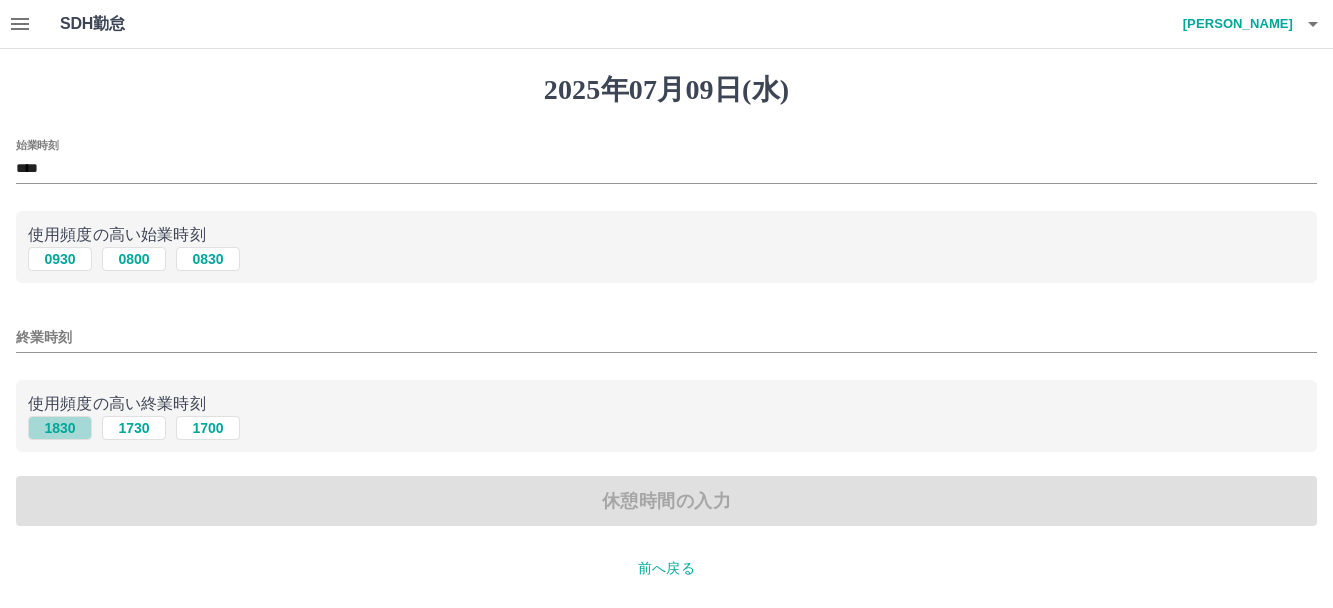 click on "1830" at bounding box center (60, 428) 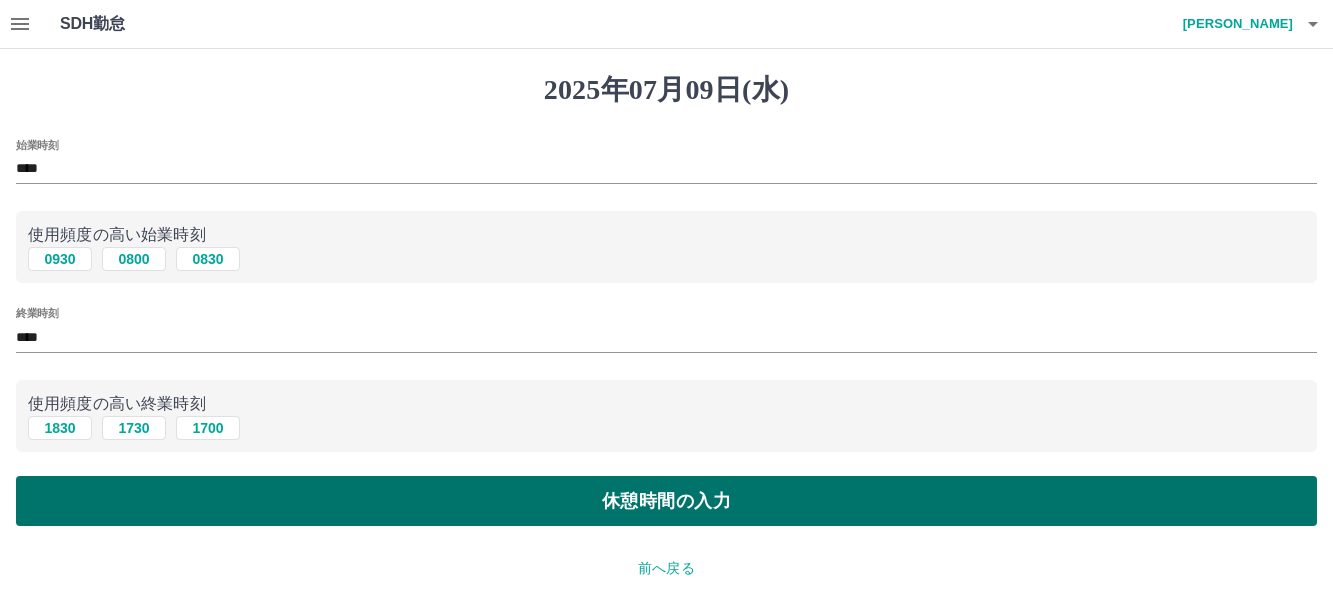 click on "休憩時間の入力" at bounding box center (666, 501) 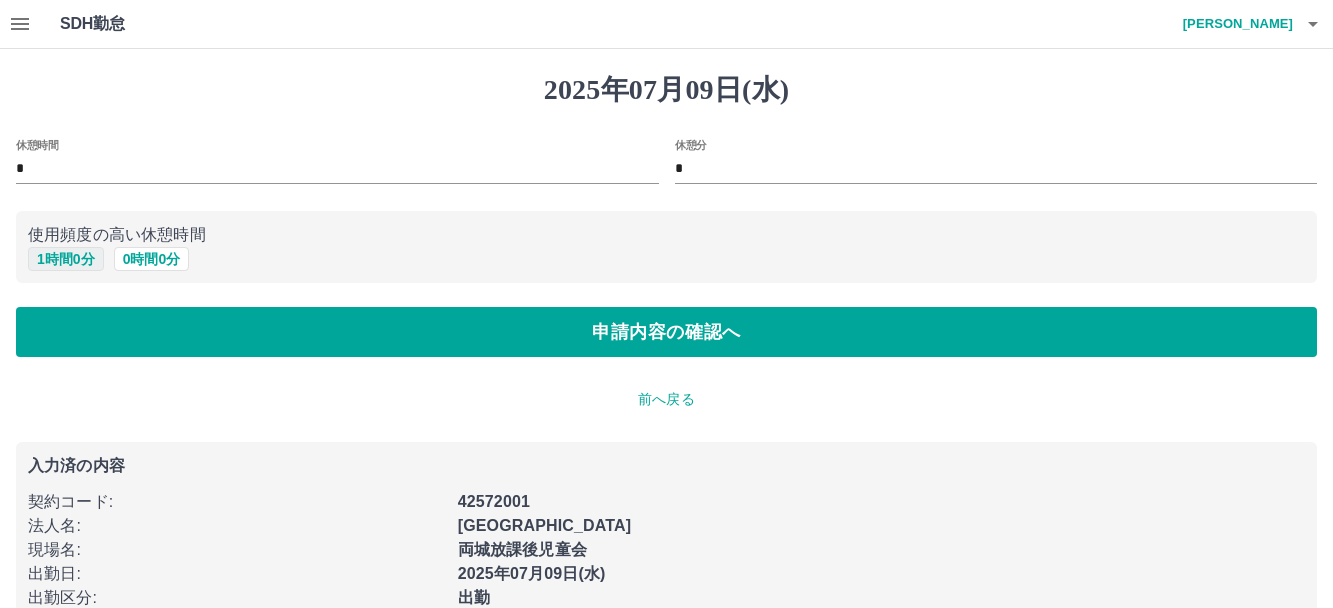 click on "1 時間 0 分" at bounding box center (66, 259) 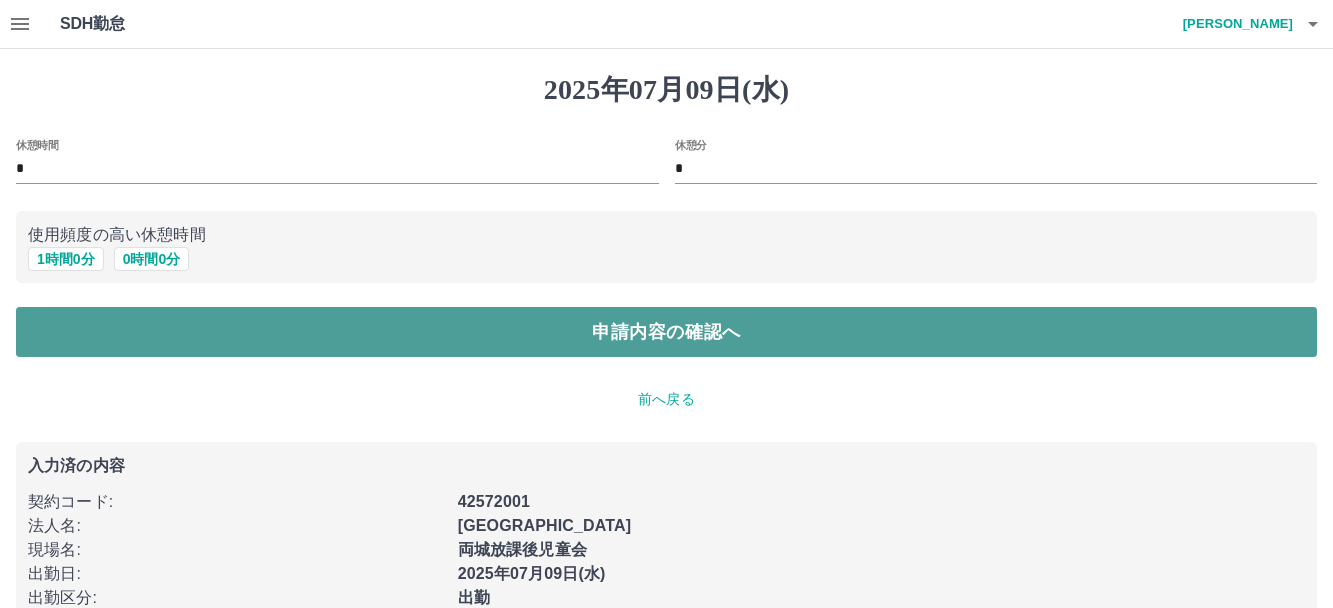 click on "申請内容の確認へ" at bounding box center (666, 332) 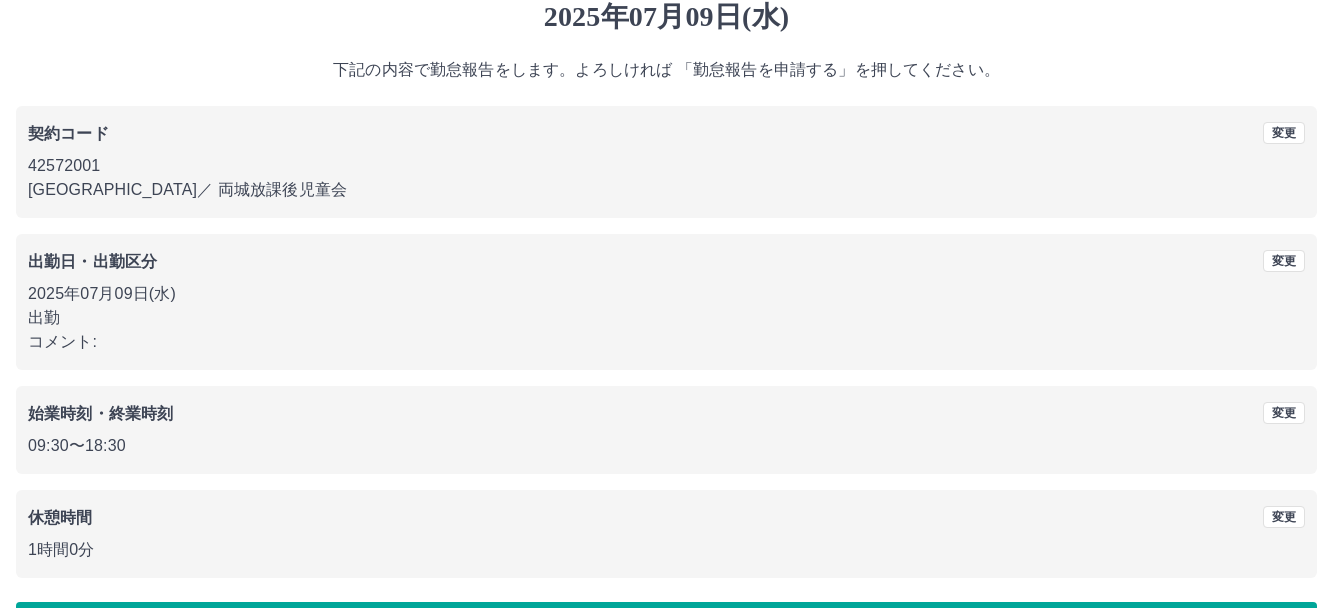 scroll, scrollTop: 141, scrollLeft: 0, axis: vertical 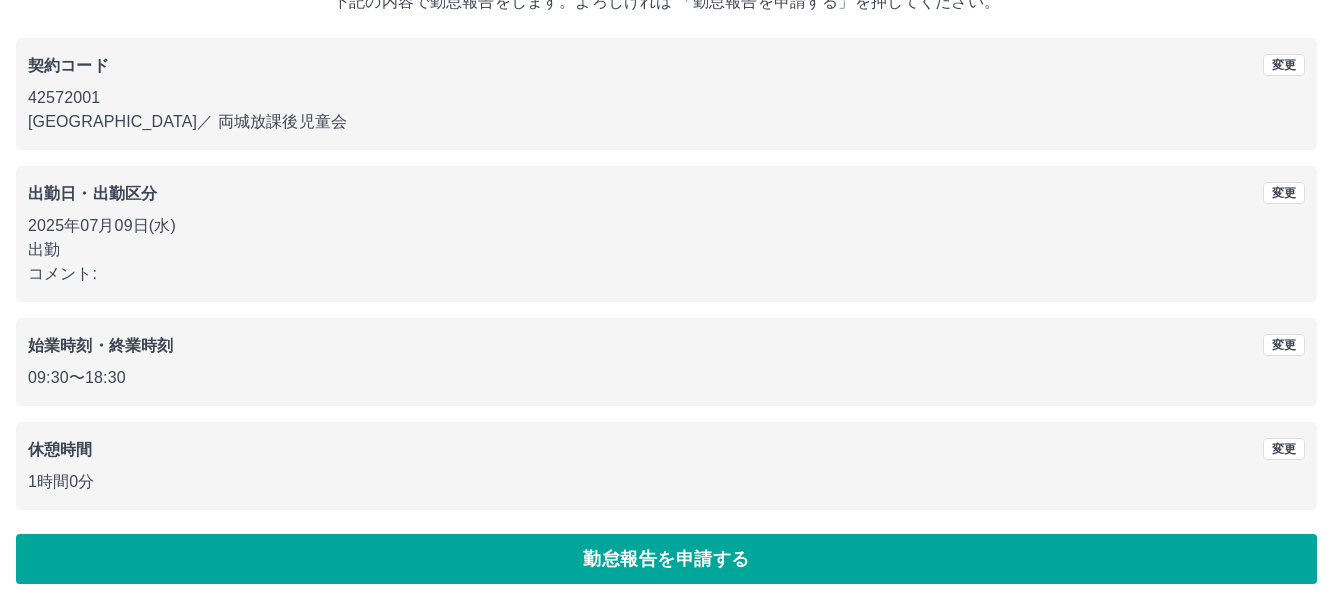 click on "勤怠報告を申請する" at bounding box center [666, 559] 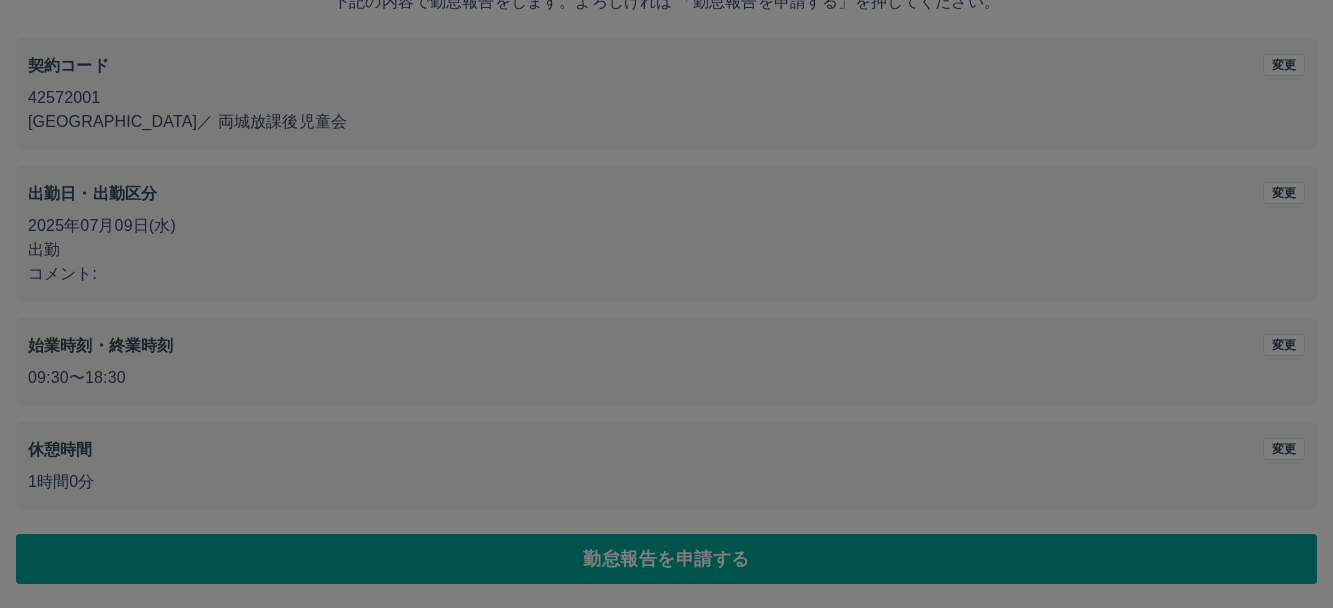 scroll, scrollTop: 0, scrollLeft: 0, axis: both 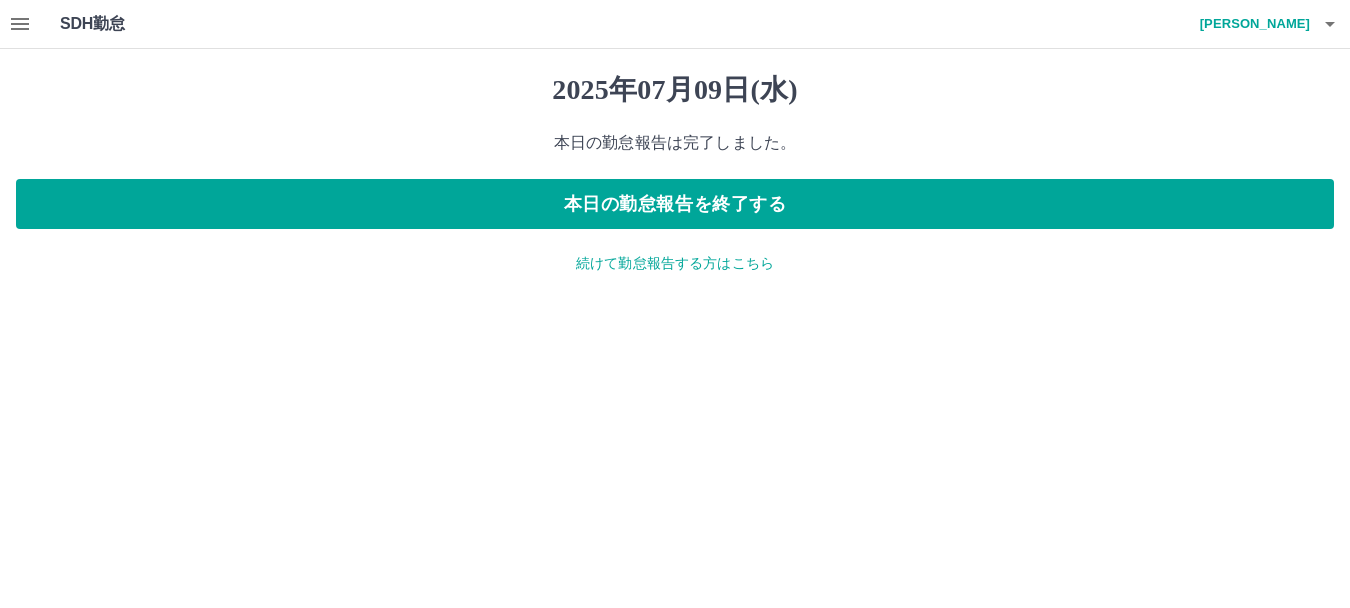 click 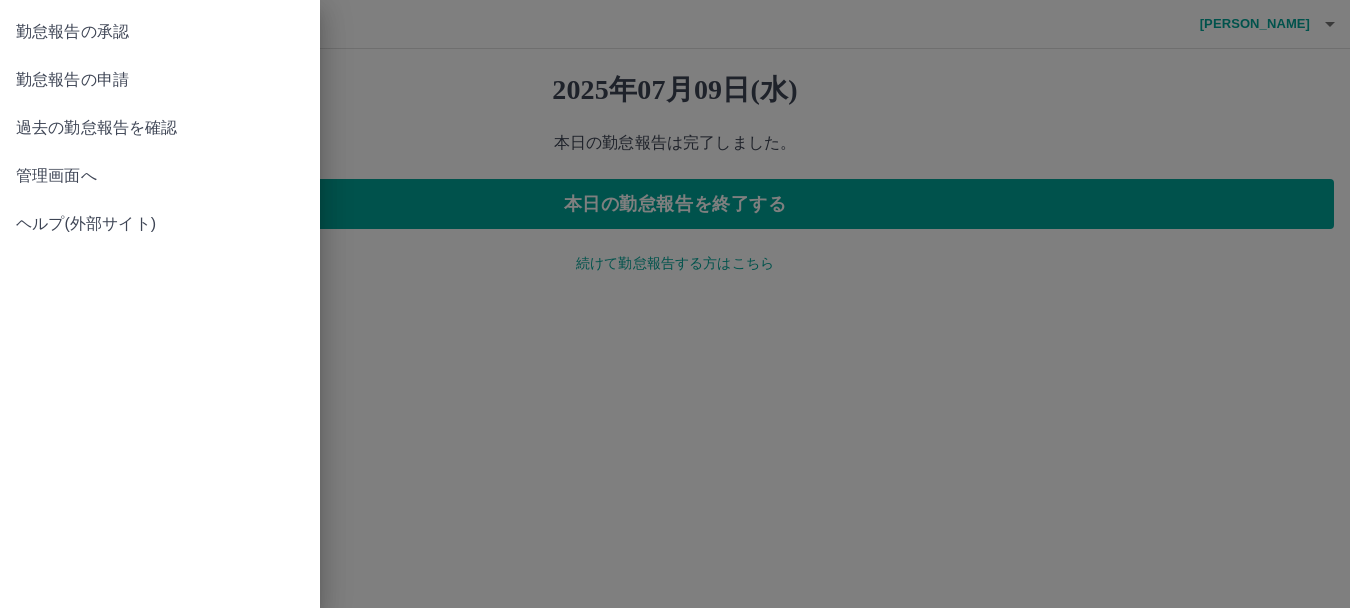 click on "勤怠報告の承認" at bounding box center [160, 32] 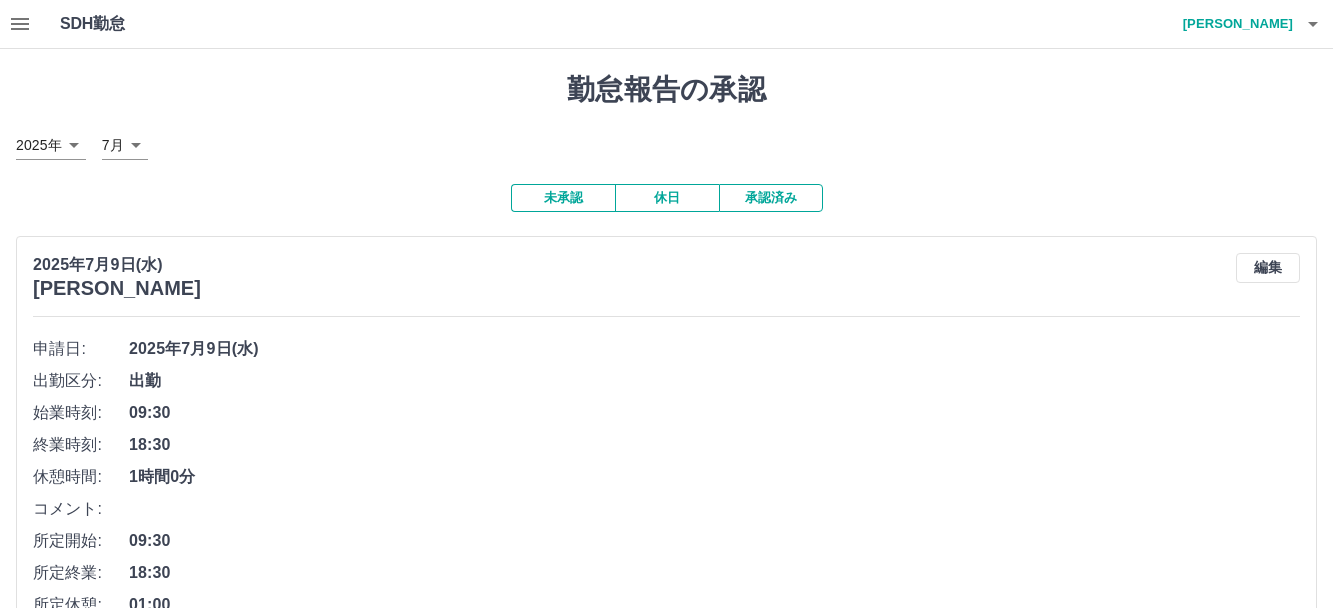 scroll, scrollTop: 600, scrollLeft: 0, axis: vertical 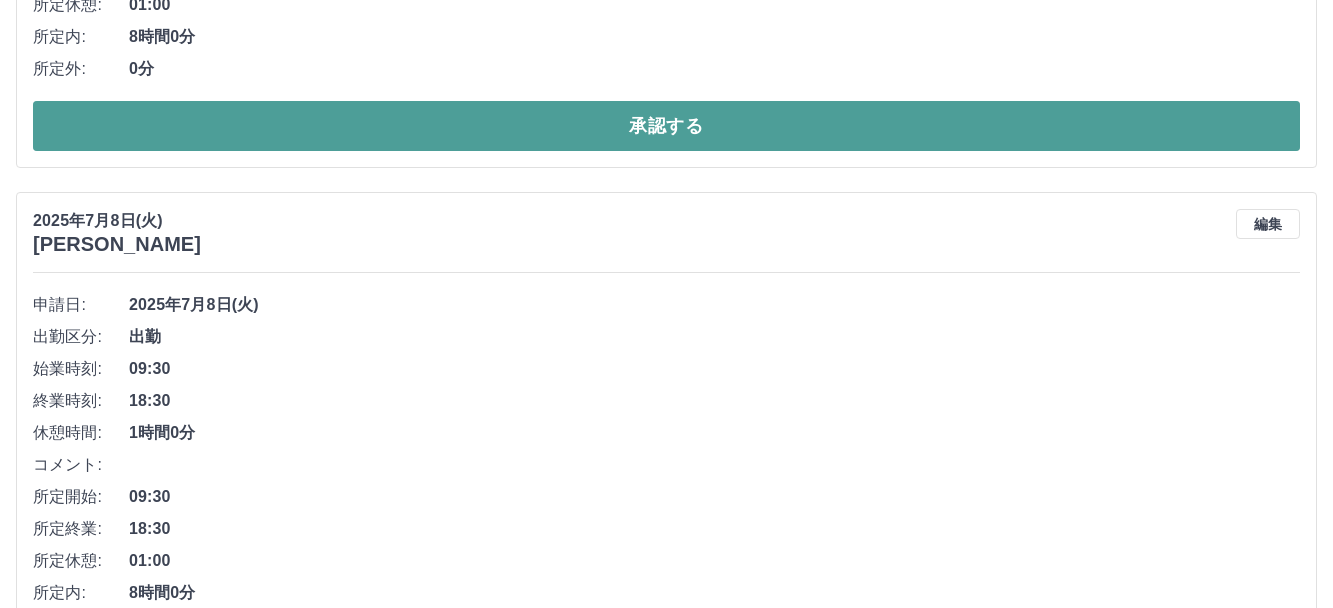 click on "承認する" at bounding box center [666, 126] 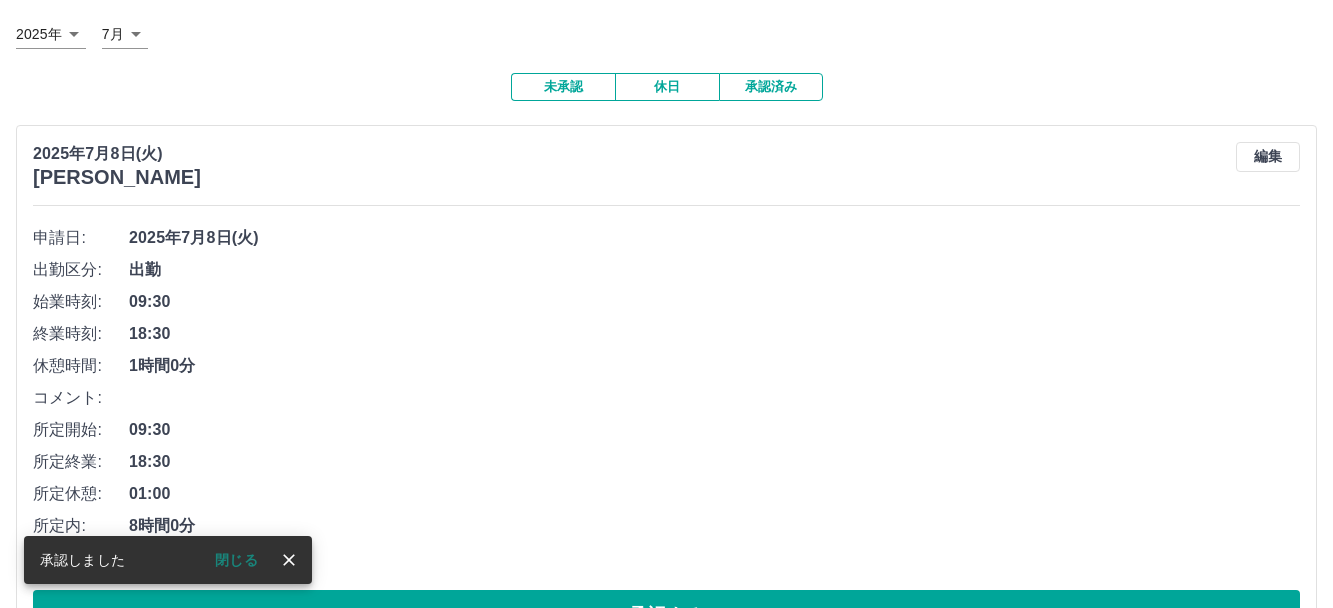 scroll, scrollTop: 186, scrollLeft: 0, axis: vertical 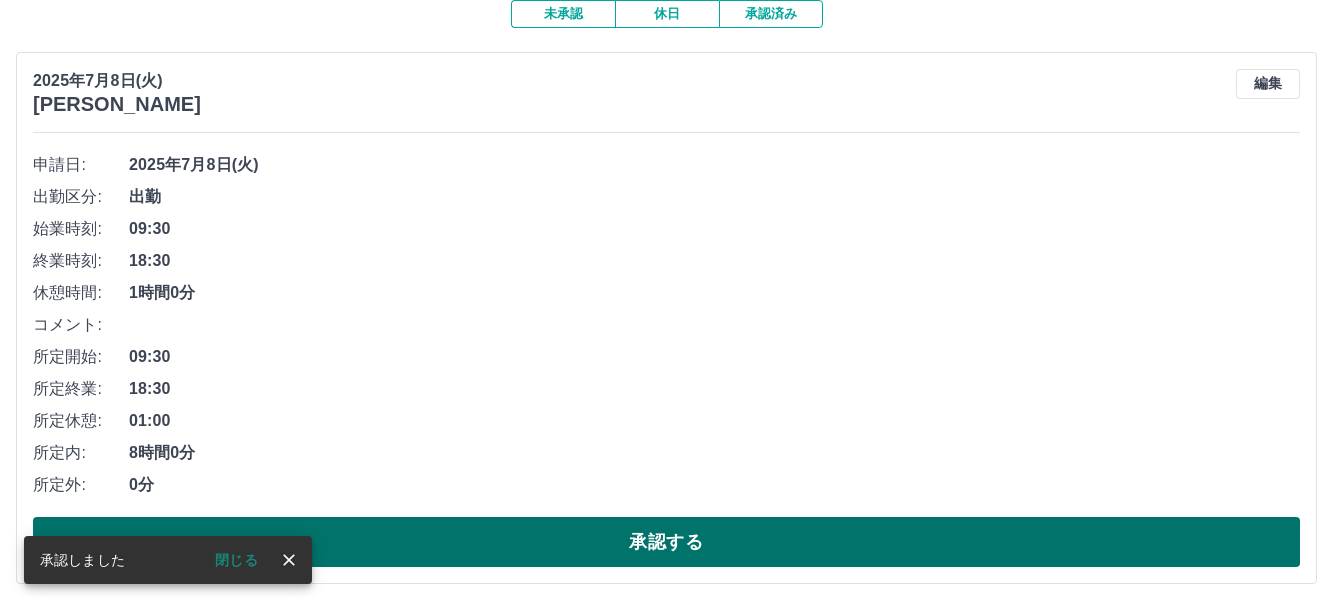 drag, startPoint x: 594, startPoint y: 534, endPoint x: 548, endPoint y: 488, distance: 65.053825 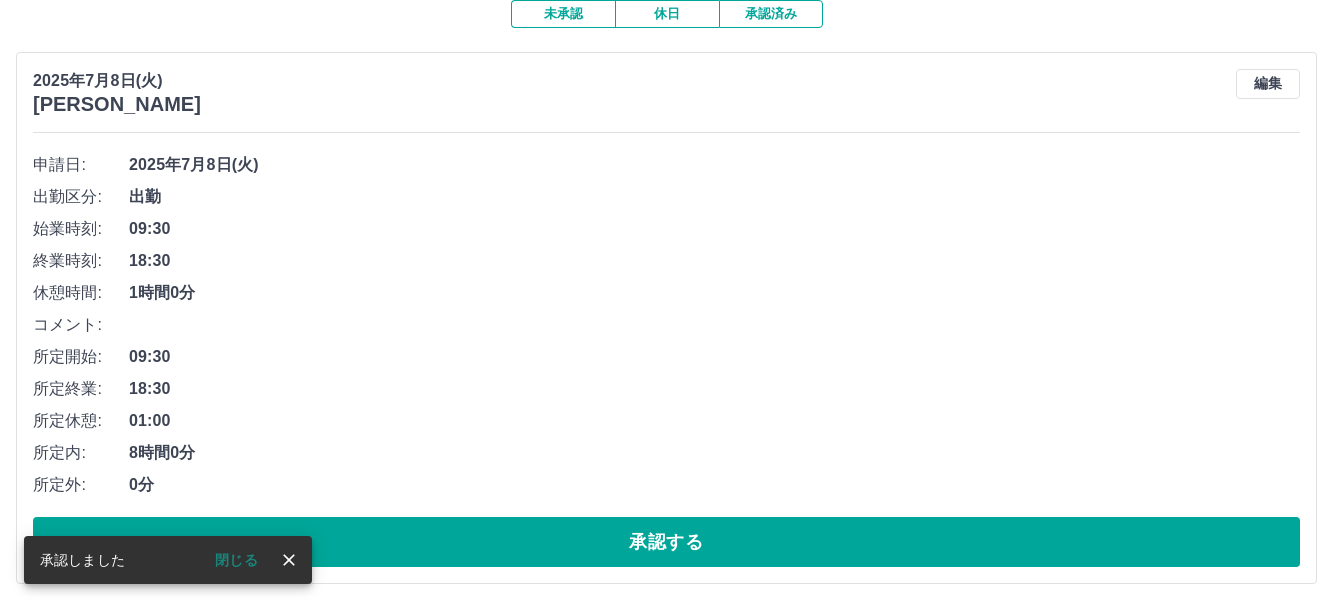 click on "承認する" at bounding box center [666, 542] 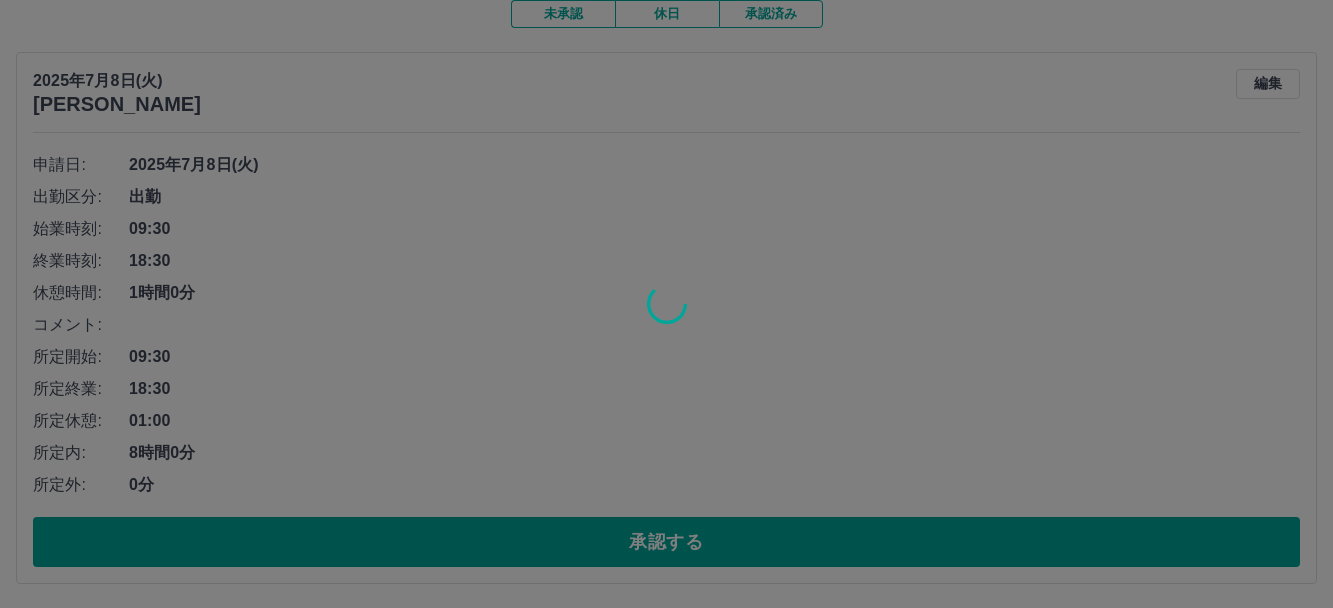 scroll, scrollTop: 0, scrollLeft: 0, axis: both 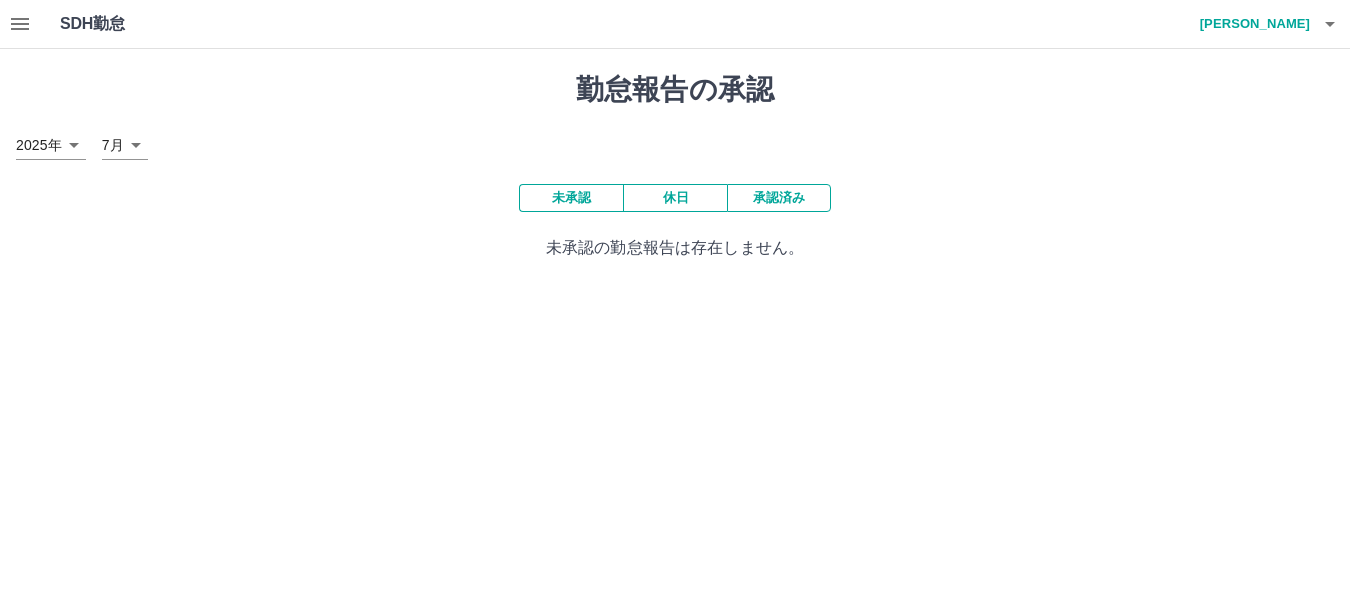 click 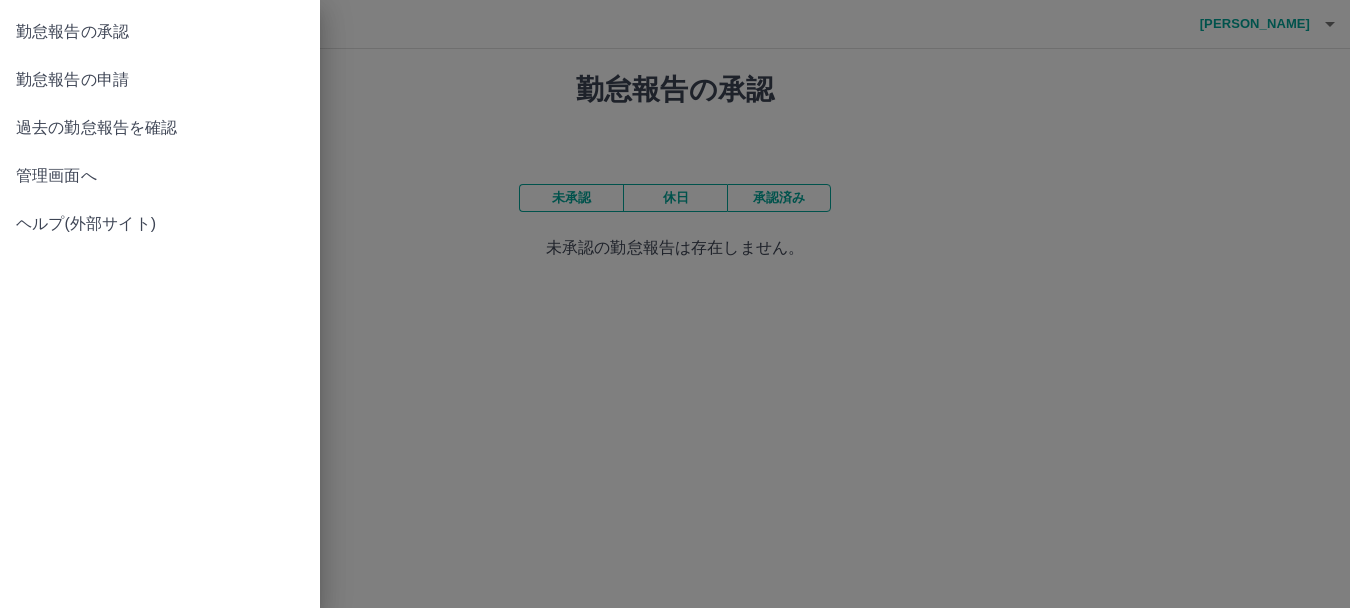 click on "管理画面へ" at bounding box center [160, 176] 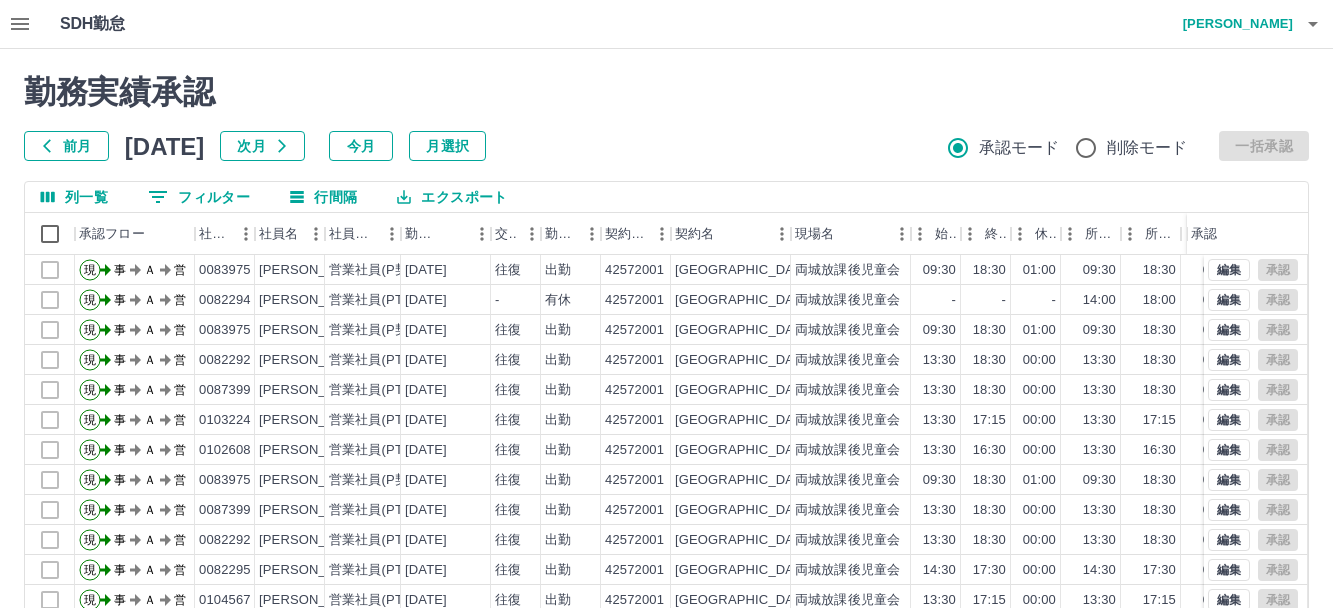 click on "エクスポート" at bounding box center [452, 197] 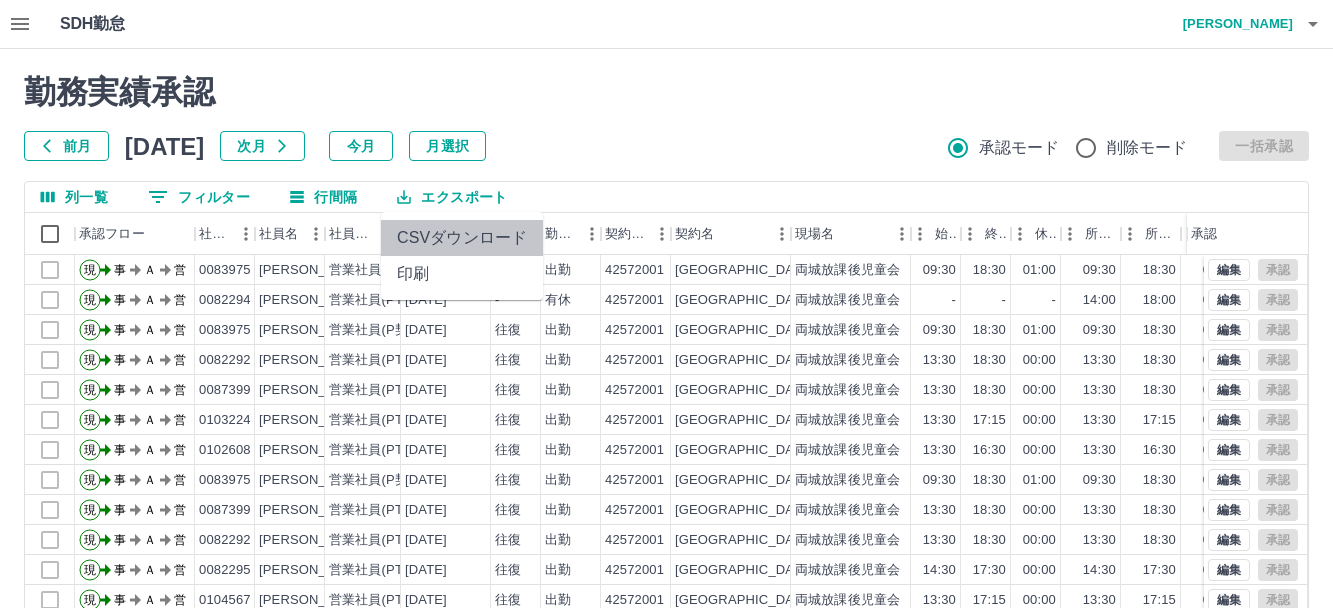 click on "CSVダウンロード" at bounding box center (462, 238) 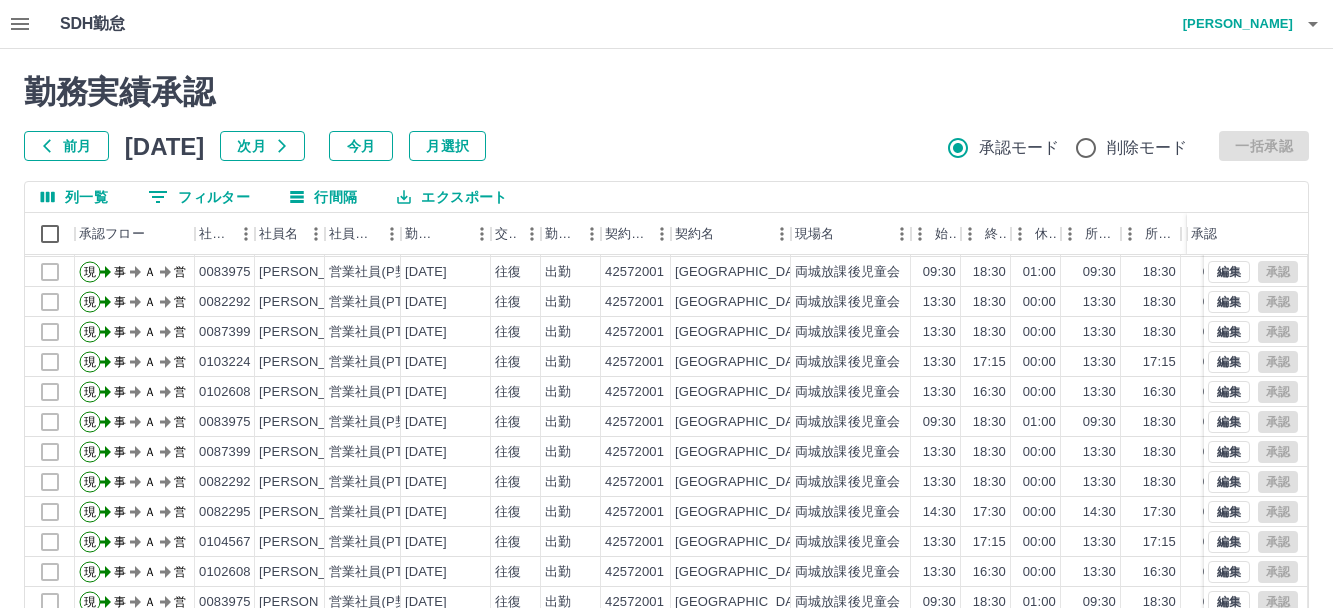 scroll, scrollTop: 104, scrollLeft: 0, axis: vertical 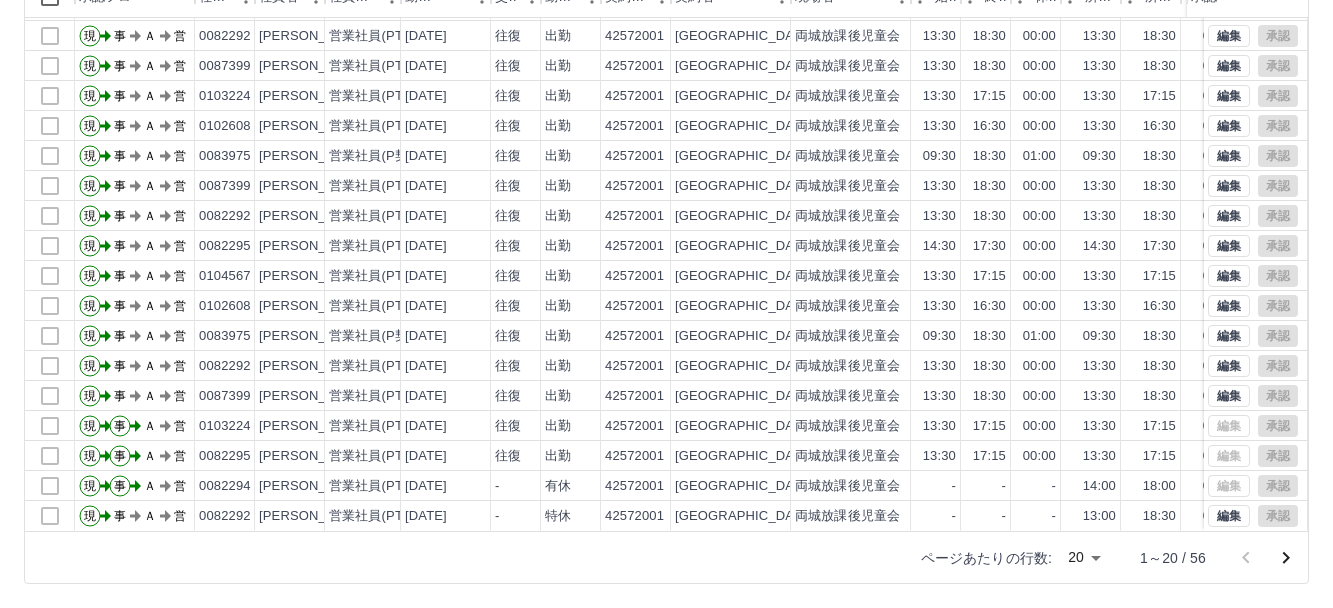 click on "SDH勤怠 [PERSON_NAME] 勤務実績承認 前月 [DATE] 次月 今月 月選択 承認モード 削除モード 一括承認 列一覧 0 フィルター 行間隔 エクスポート 承認フロー 社員番号 社員名 社員区分 勤務日 交通費 勤務区分 契約コード 契約名 現場名 始業 終業 休憩 所定開始 所定終業 所定休憩 拘束 勤務 遅刻等 コメント 承認 現 事 Ａ 営 0082294 [PERSON_NAME] 営業社員(PT契約) [DATE]  -  有休 42572001 [GEOGRAPHIC_DATA] 両城放課後児童会 - - - 14:00 18:00 00:00 00:00 00:00 00:00 現 事 Ａ 営 0083975 [PERSON_NAME] 営業社員(P契約) [DATE] 往復 出勤 42572001 [GEOGRAPHIC_DATA] 両城放課後児童会 09:30 18:30 01:00 09:30 18:30 01:00 09:00 08:00 00:00 現 事 Ａ 営 0082292 [PERSON_NAME] 営業社員(PT契約) [DATE] 往復 出勤 42572001 [GEOGRAPHIC_DATA] 両城放課後児童会 13:30 18:30 00:00 13:30 18:30 00:00 05:00 05:00 00:00 現 事 Ａ 営 0087399 [PERSON_NAME] 営業社員(PT契約) [DATE] 往復" at bounding box center (666, 185) 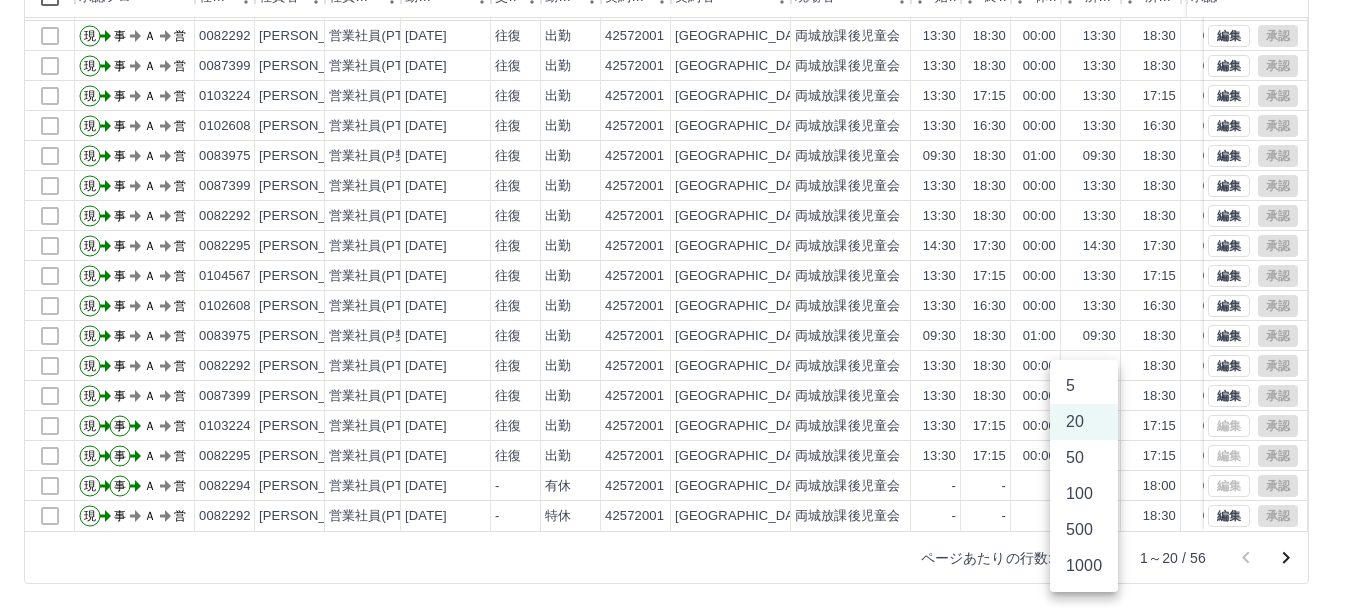 click on "1000" at bounding box center [1084, 566] 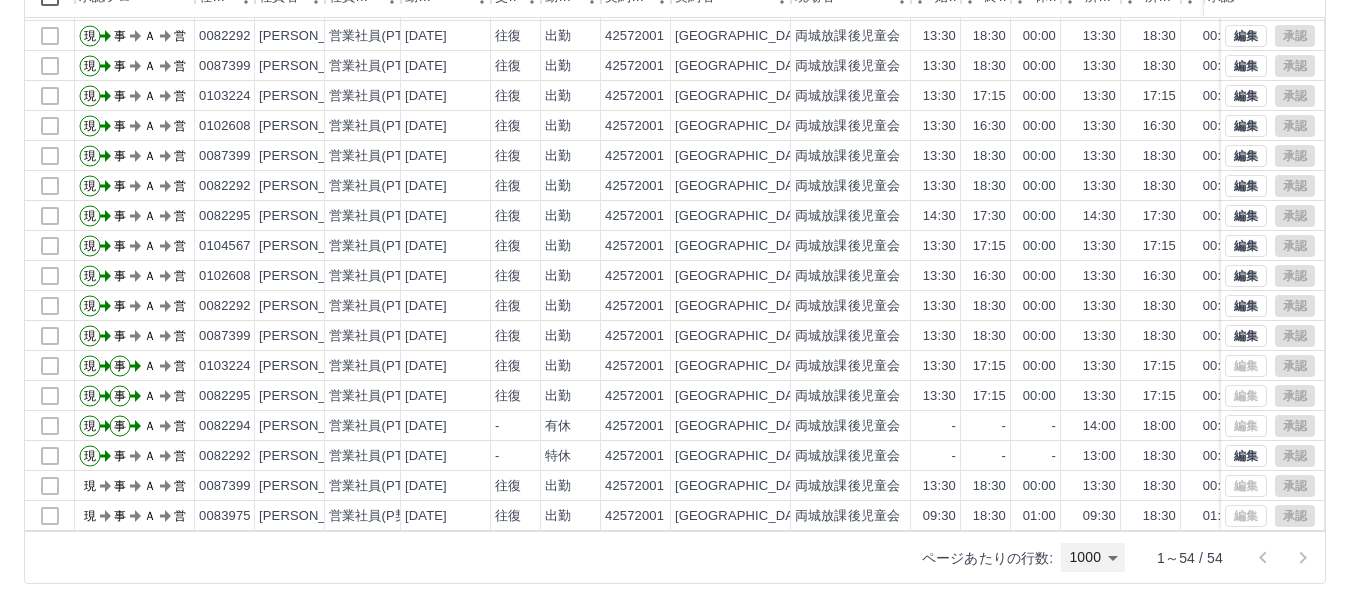 type on "****" 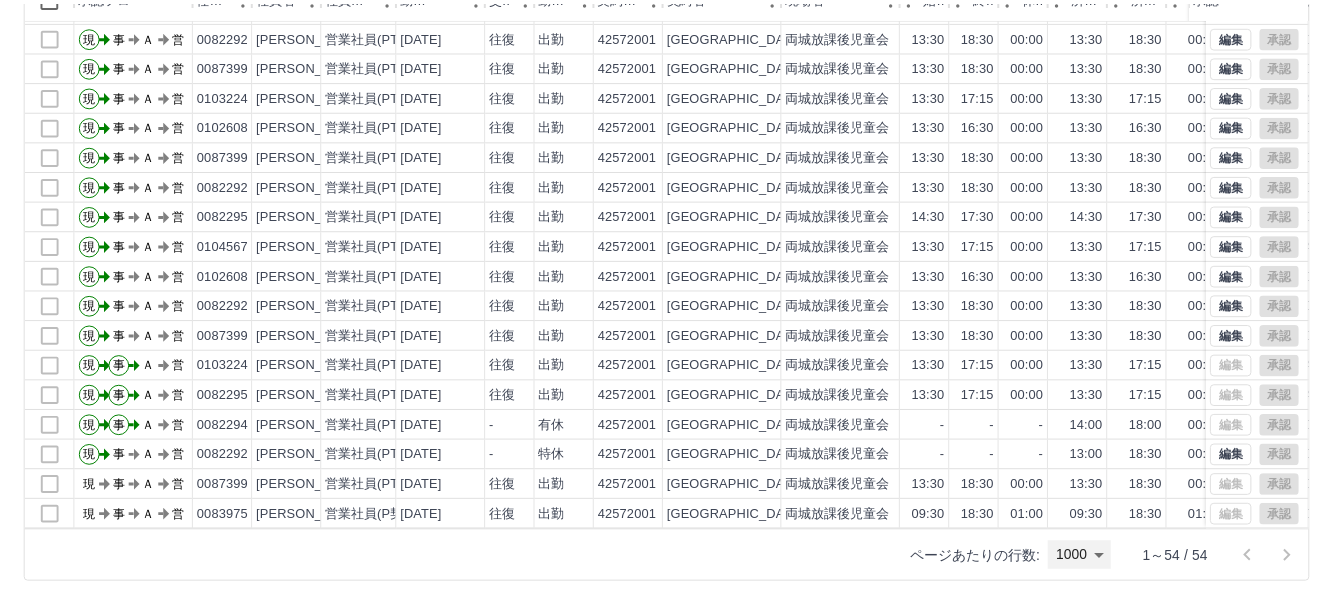 scroll, scrollTop: 0, scrollLeft: 0, axis: both 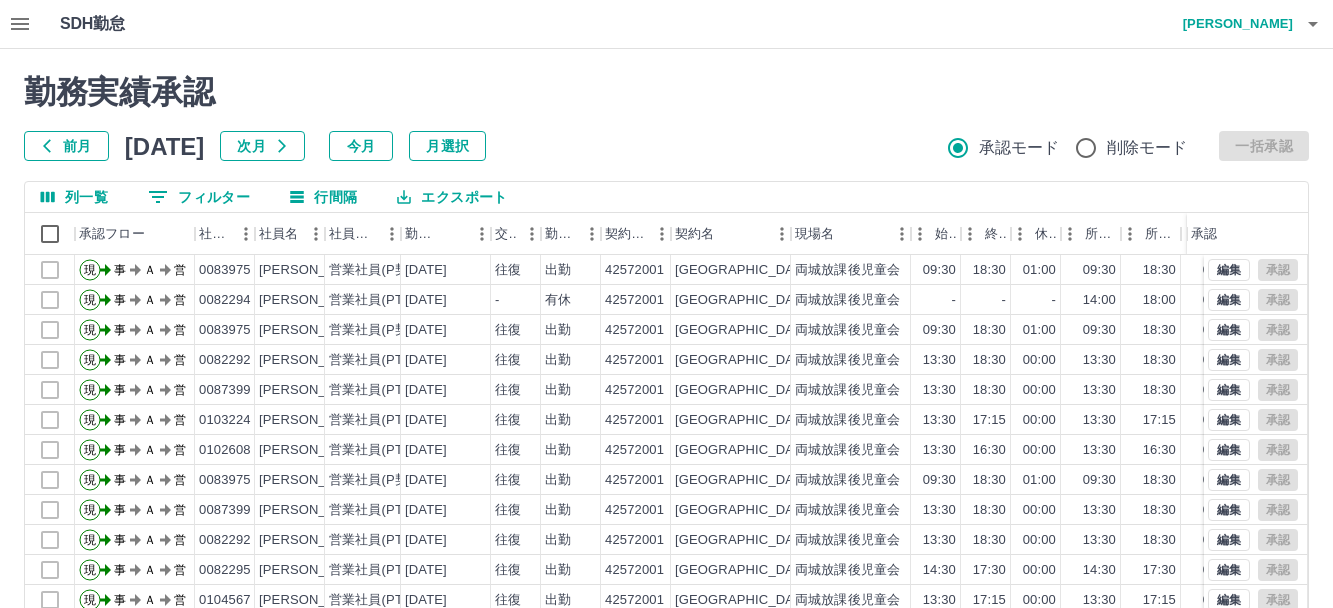 click on "エクスポート" at bounding box center [452, 197] 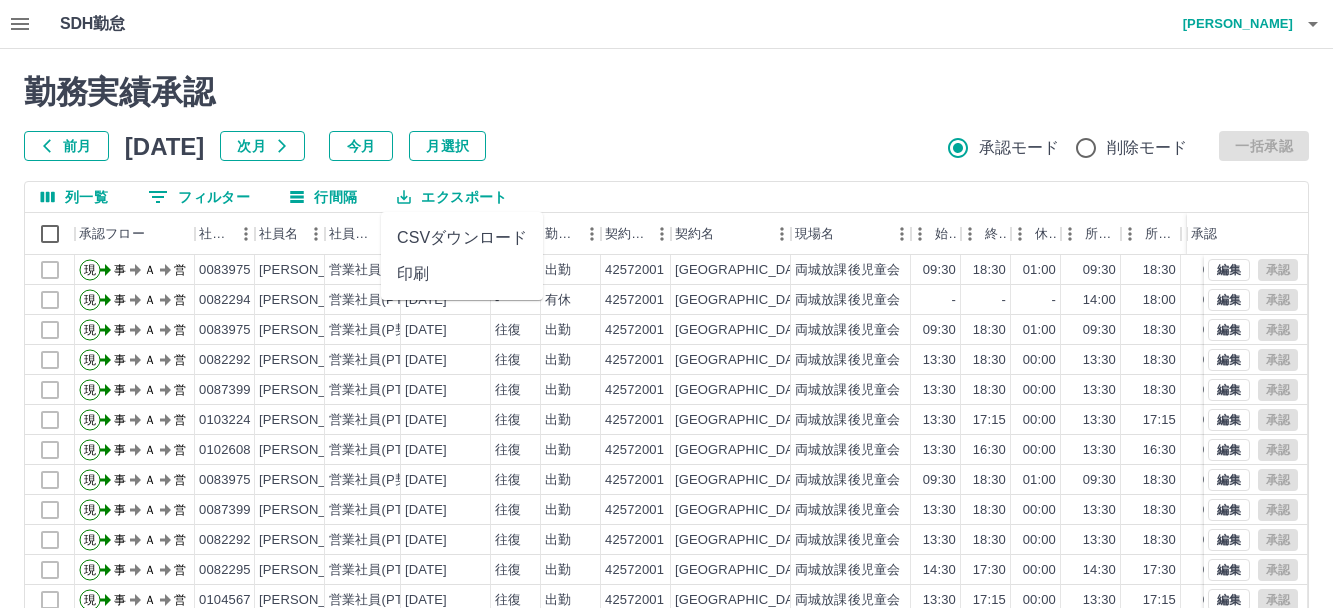 drag, startPoint x: 499, startPoint y: 236, endPoint x: 490, endPoint y: 246, distance: 13.453624 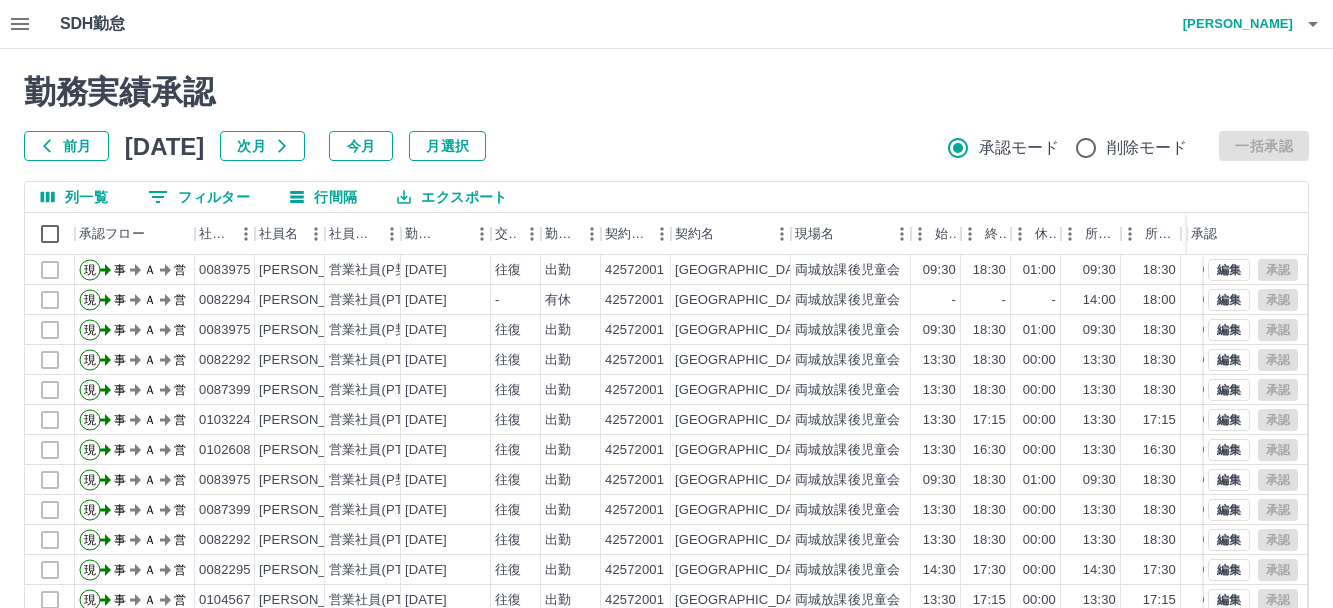 click 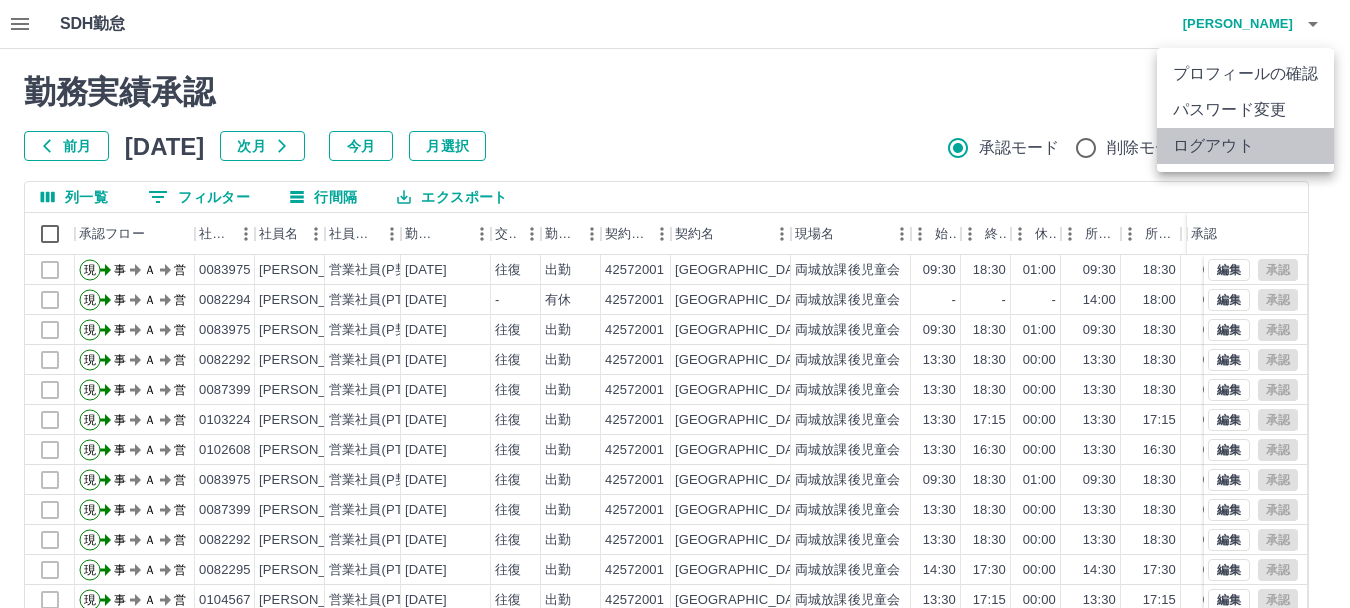 click on "ログアウト" at bounding box center (1245, 146) 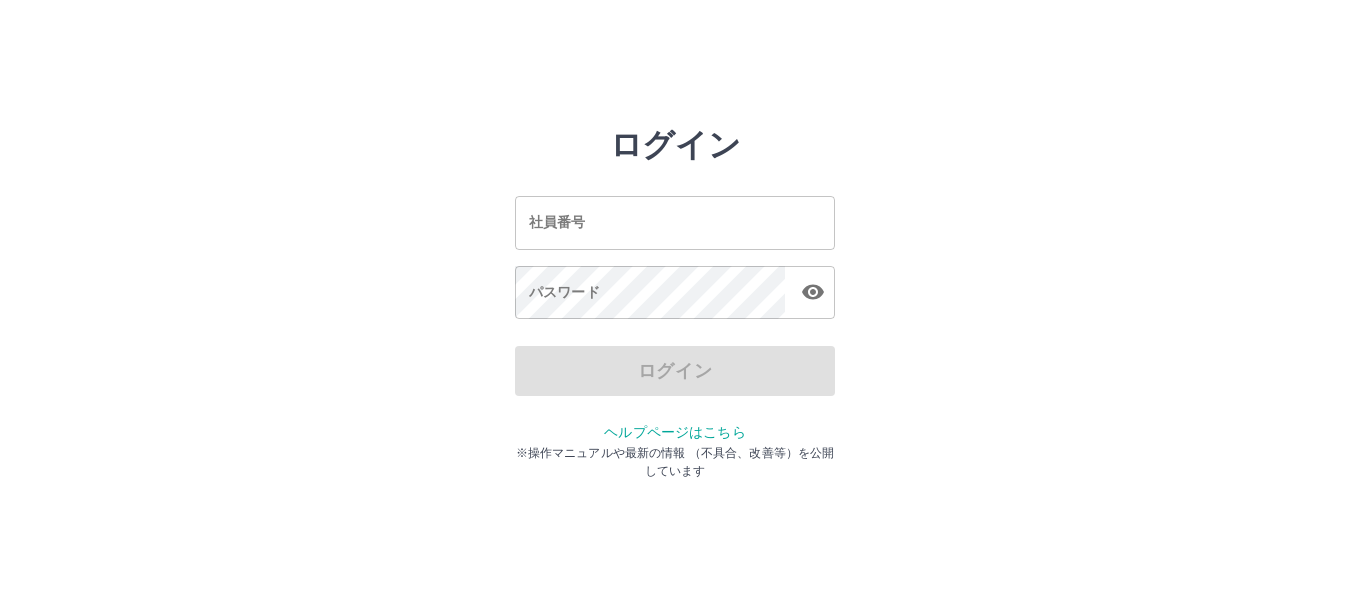 scroll, scrollTop: 0, scrollLeft: 0, axis: both 